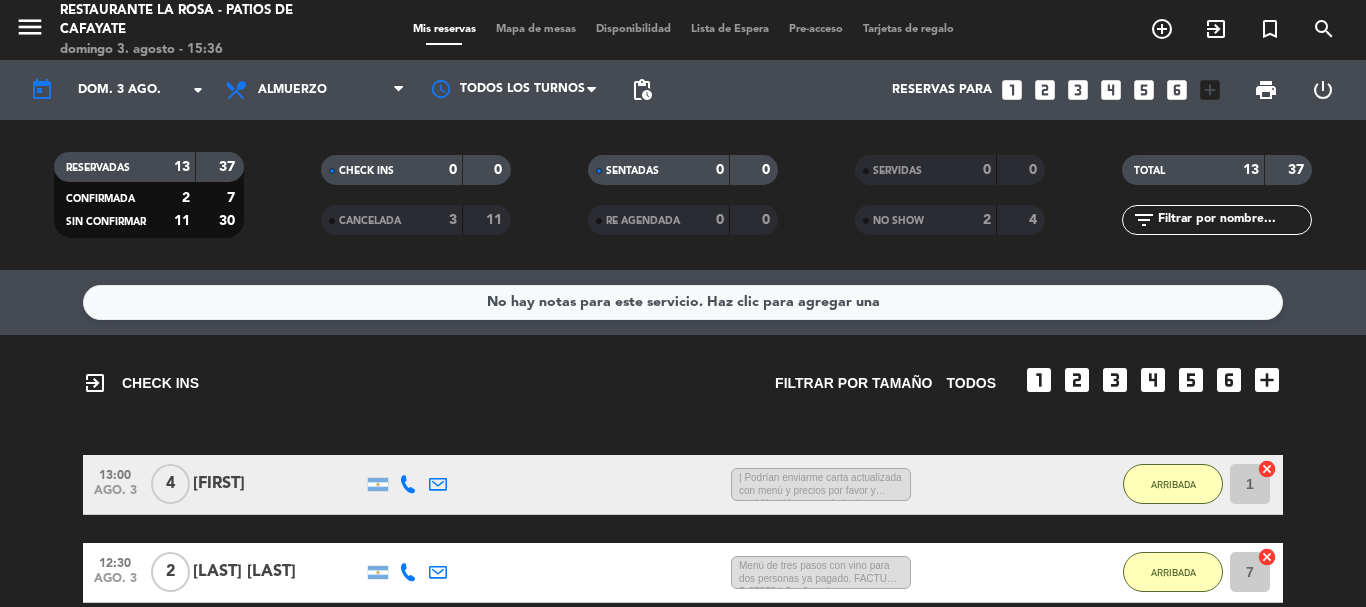 scroll, scrollTop: 0, scrollLeft: 0, axis: both 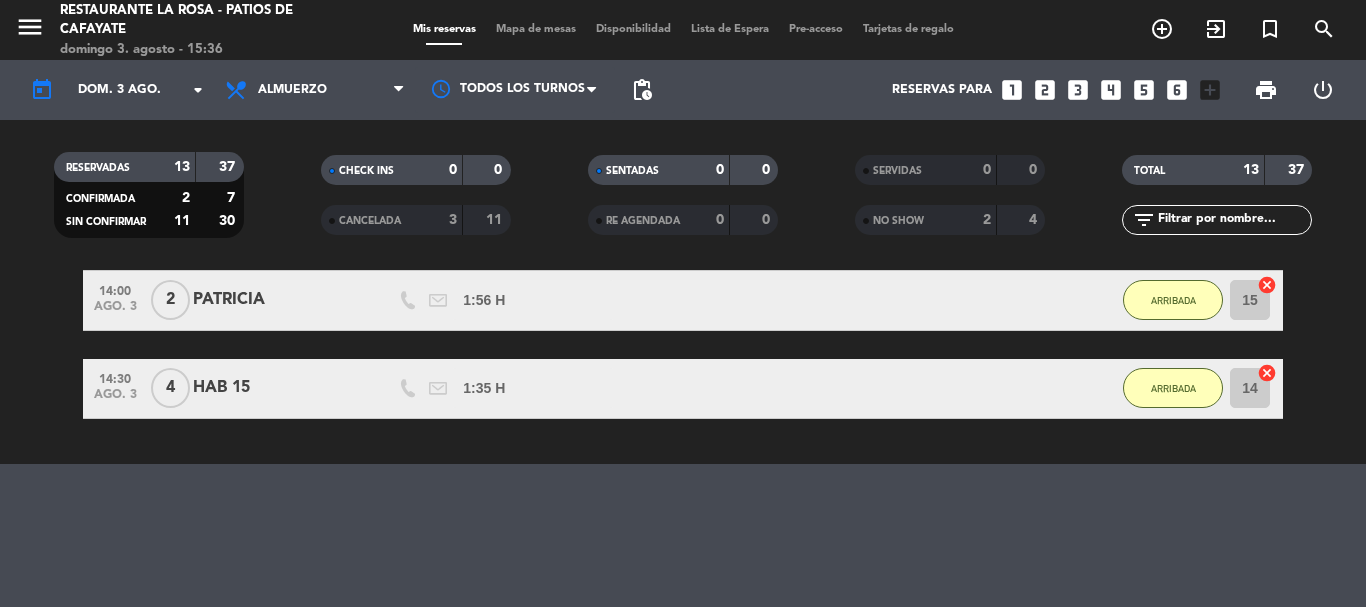 click on "HAB 15" 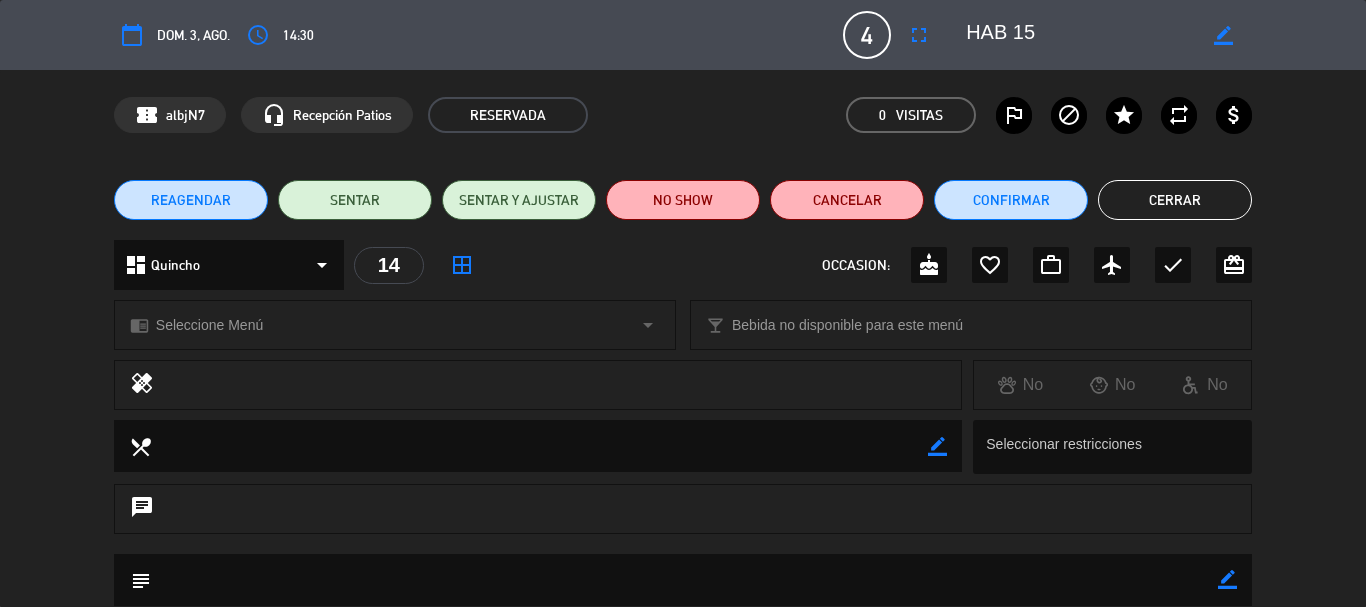 click on "border_color" 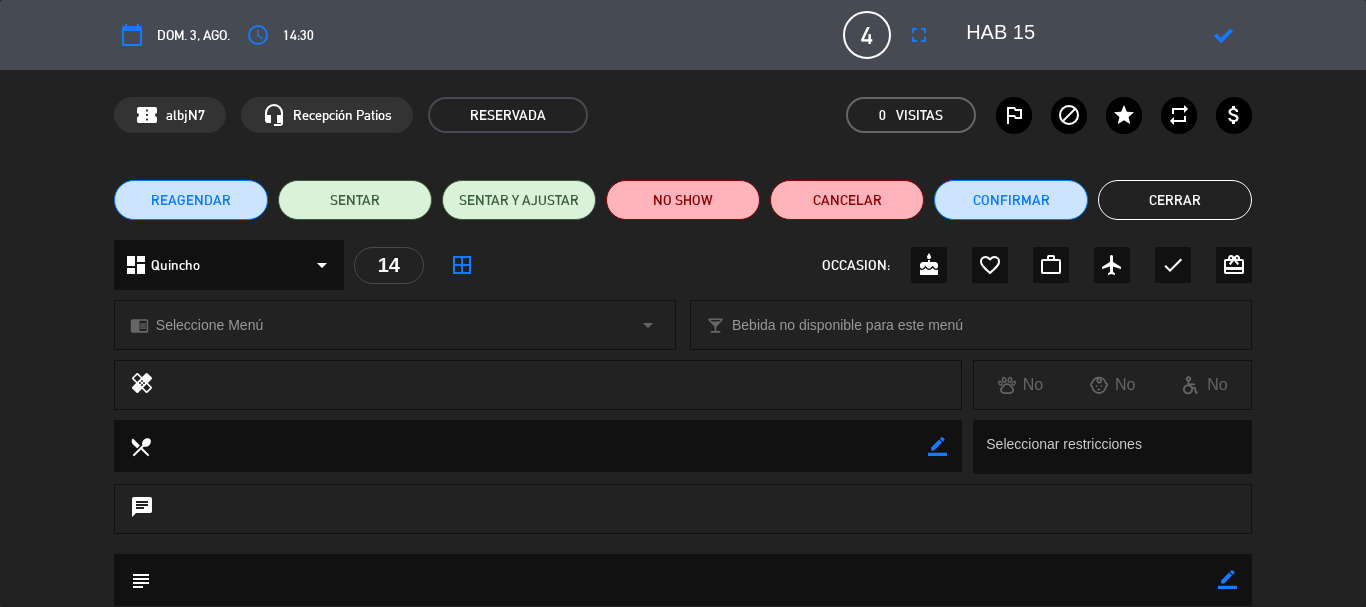 click 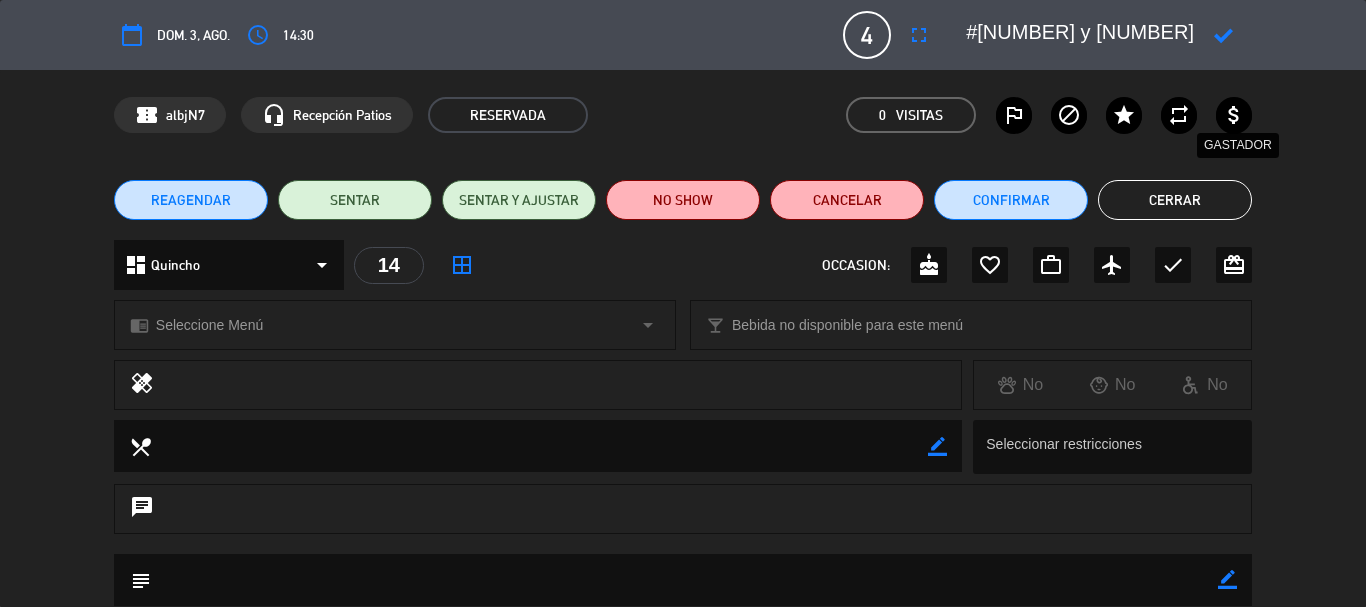 click 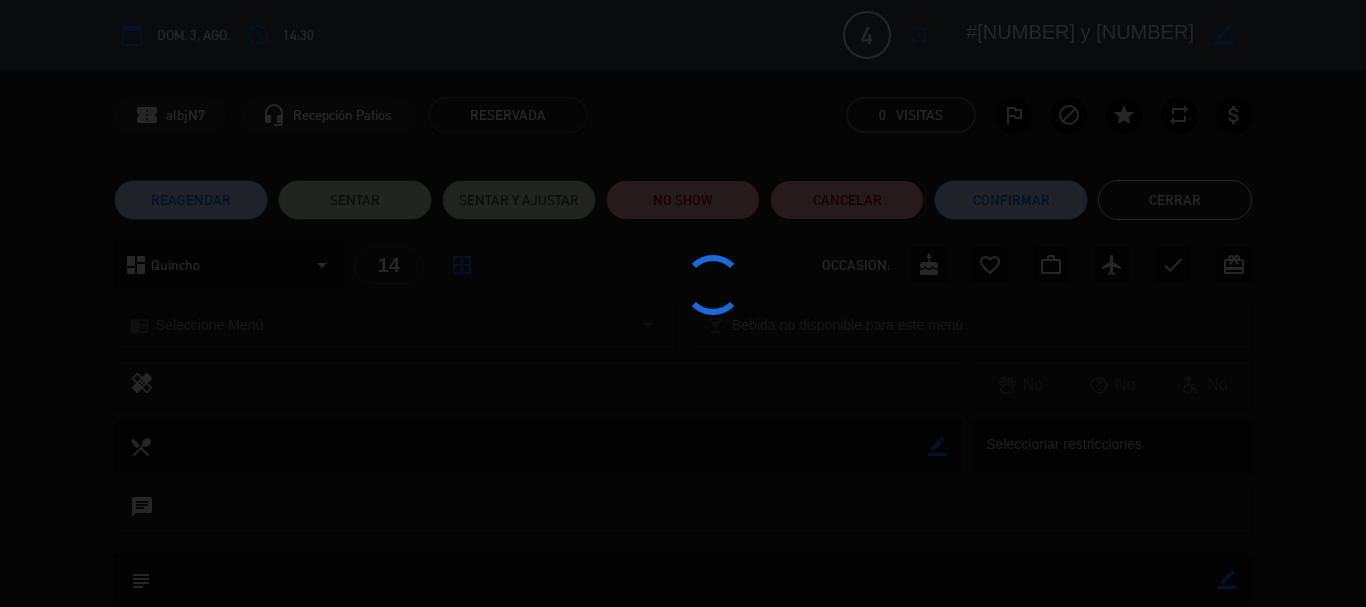 click 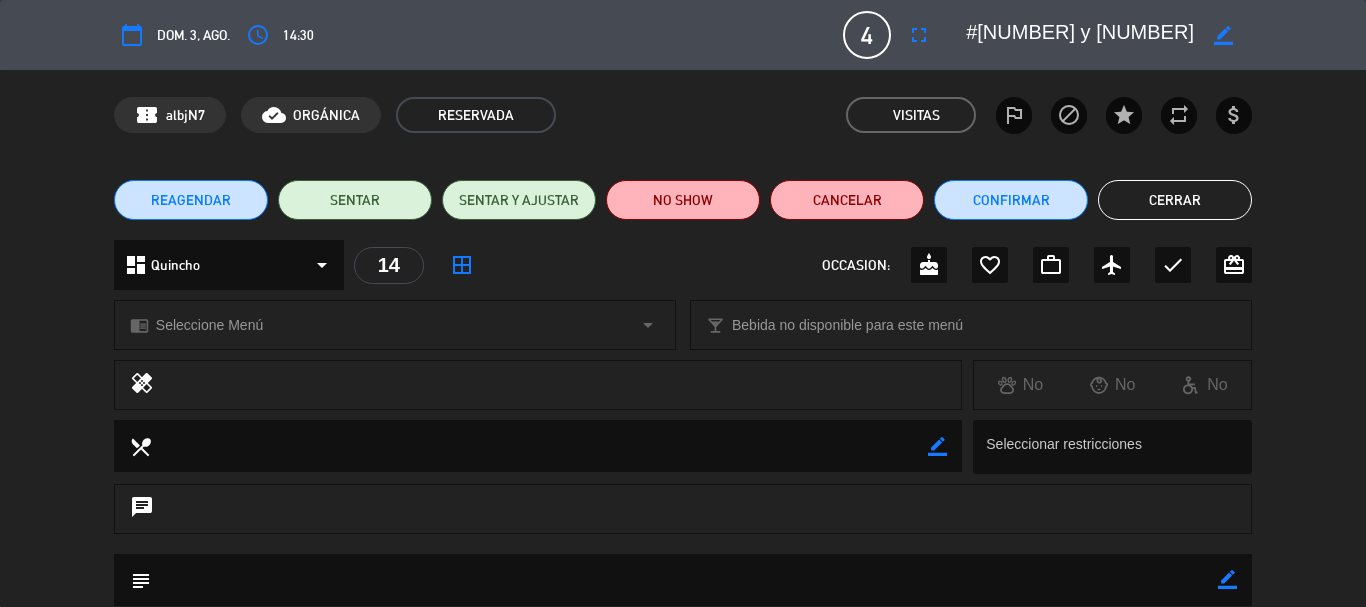 click on "border_color" 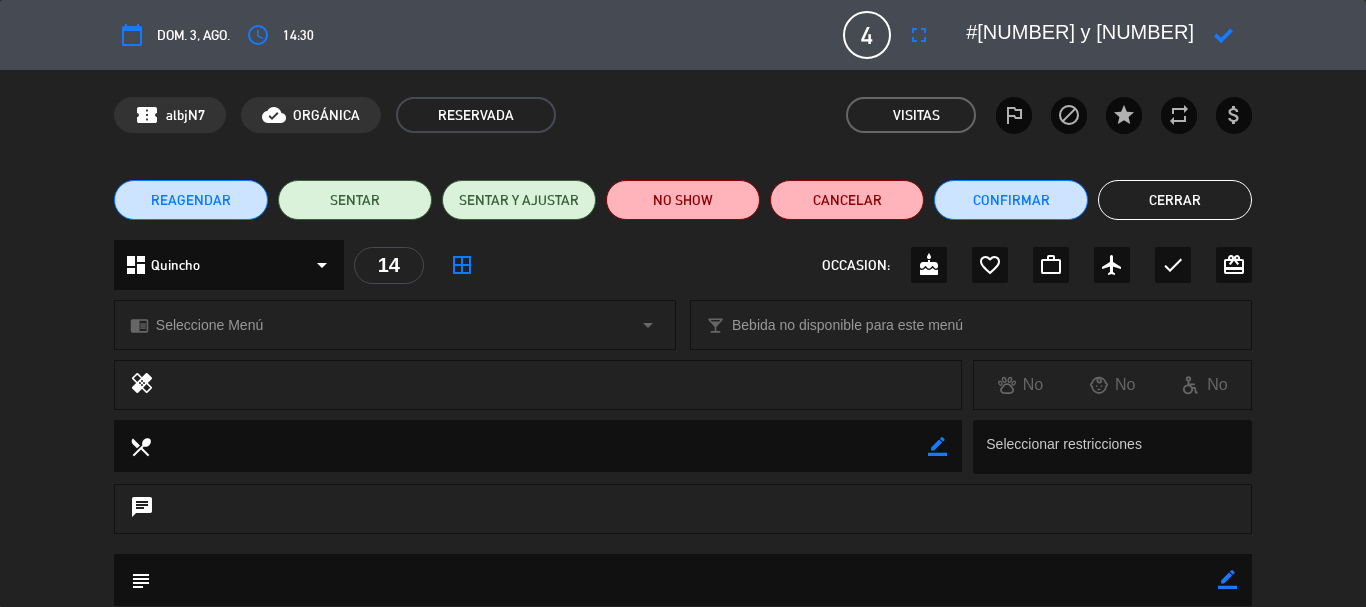 click 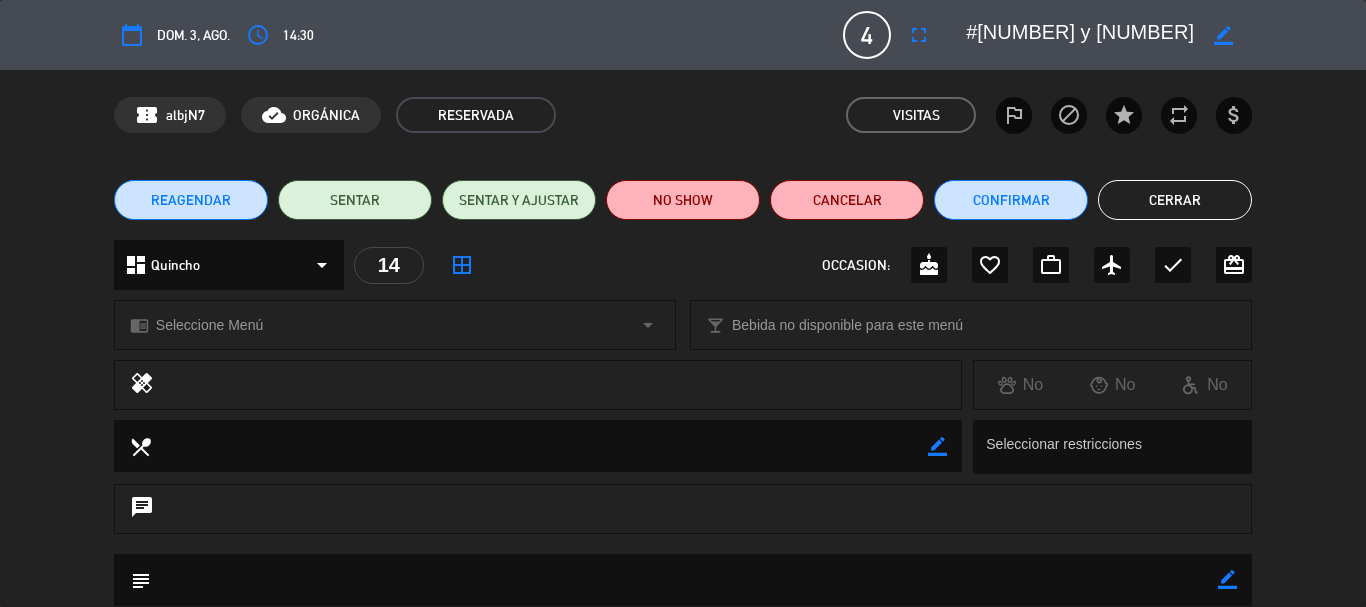 click on "Cerrar" 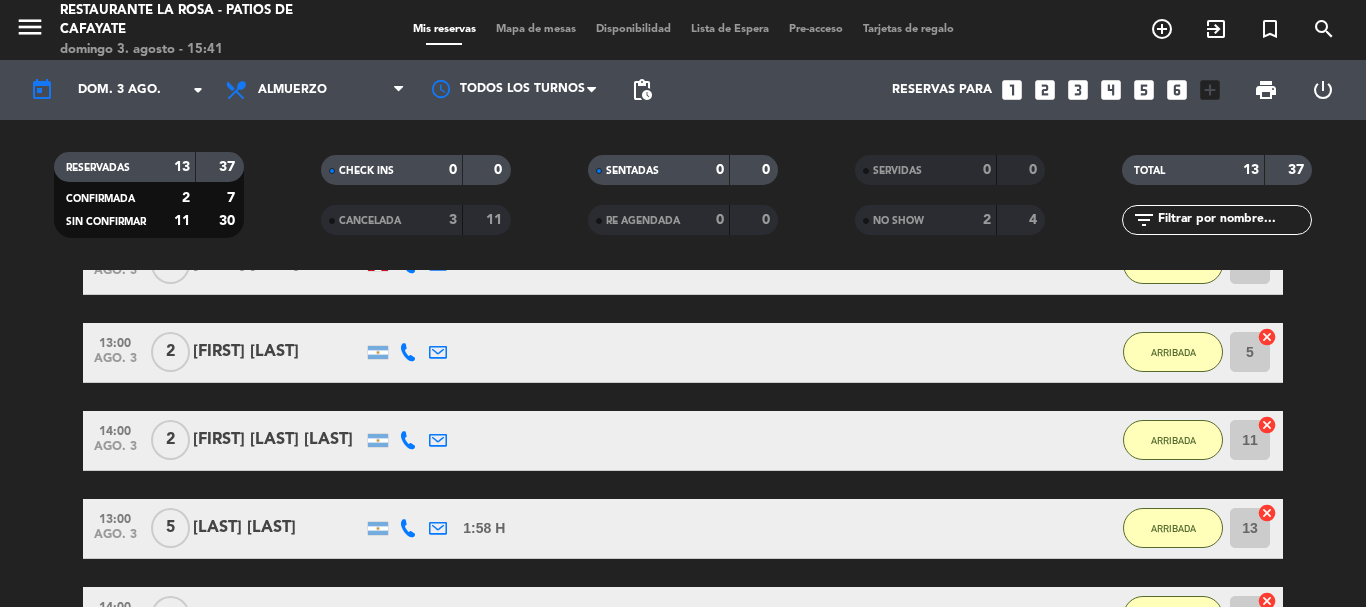 scroll, scrollTop: 440, scrollLeft: 0, axis: vertical 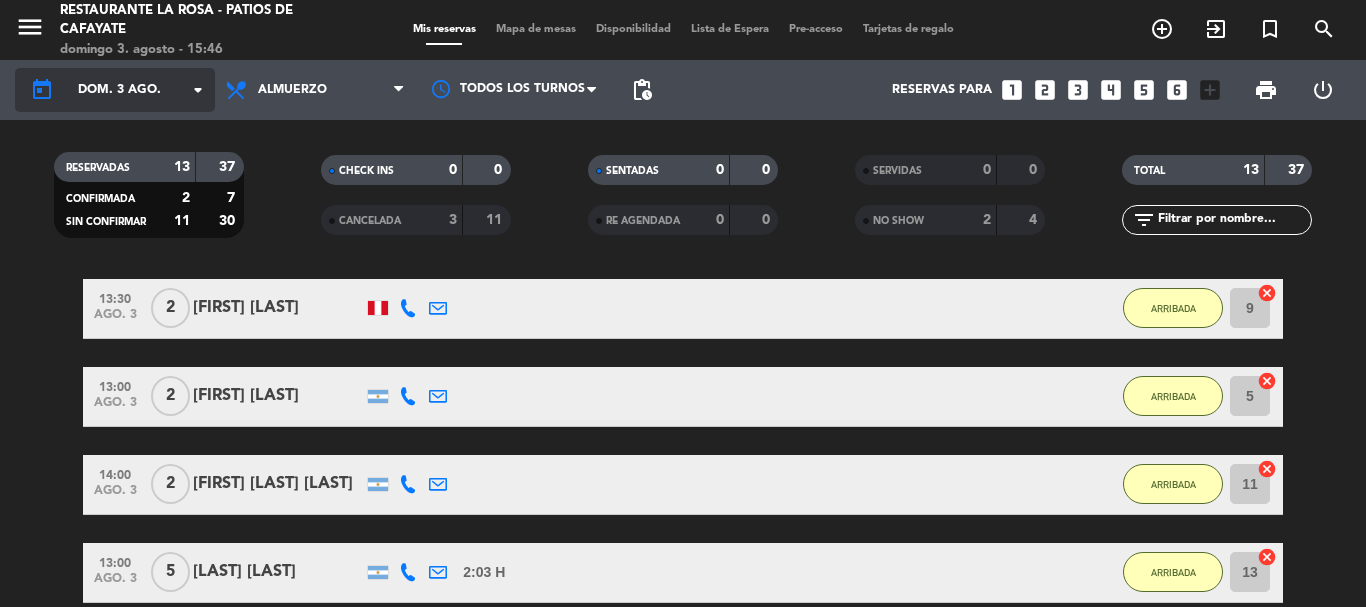 click on "arrow_drop_down" 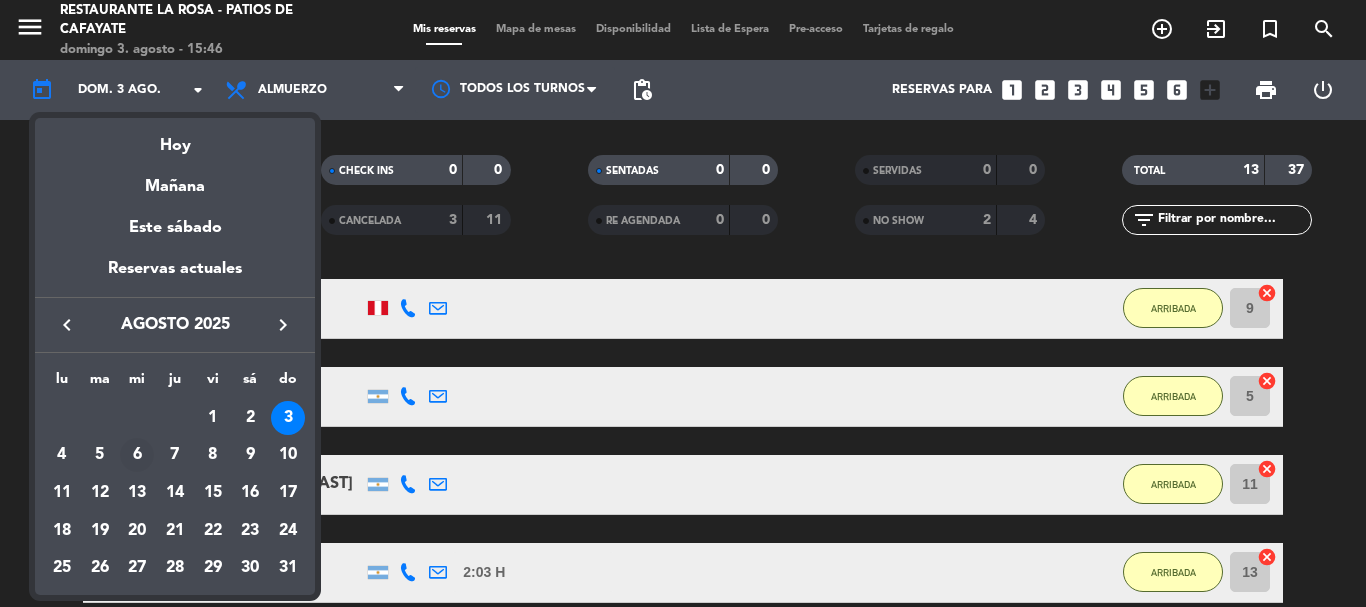 click on "6" at bounding box center (137, 455) 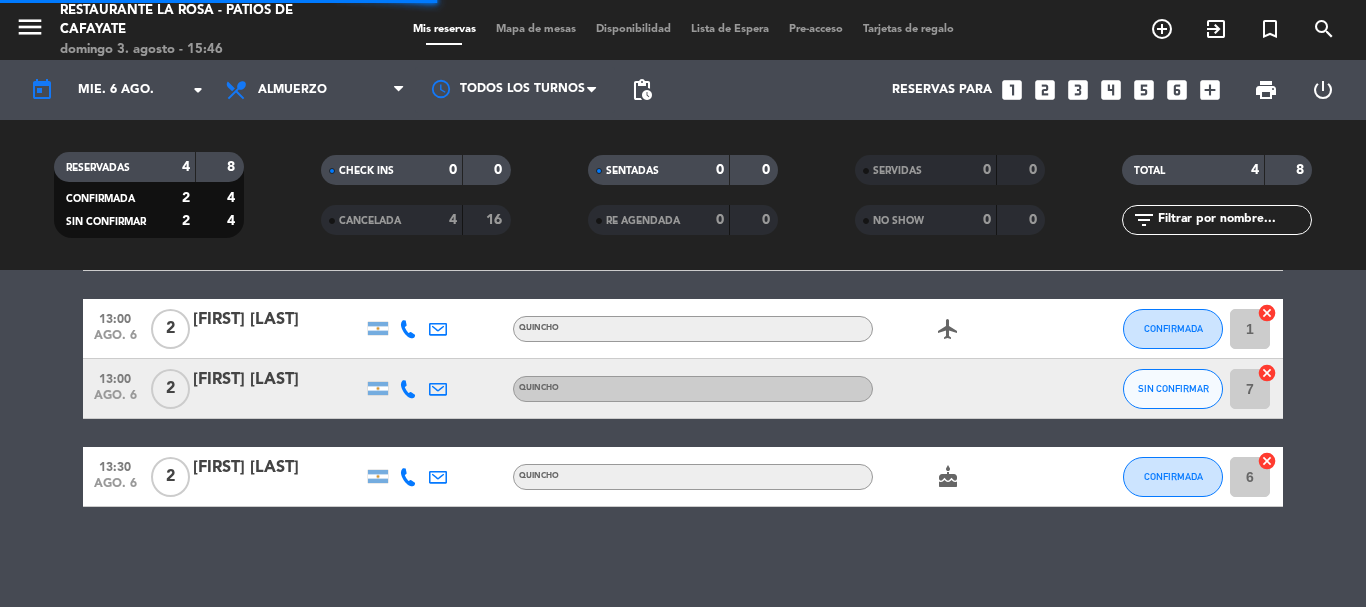 scroll, scrollTop: 151, scrollLeft: 0, axis: vertical 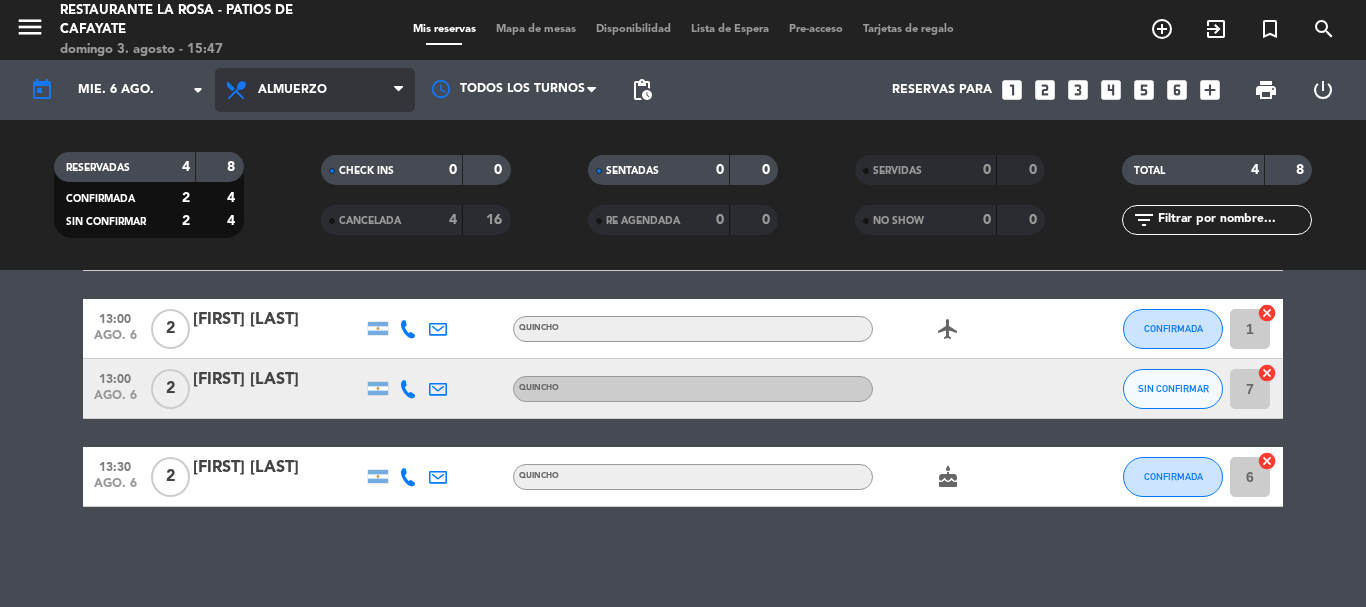 click at bounding box center [398, 90] 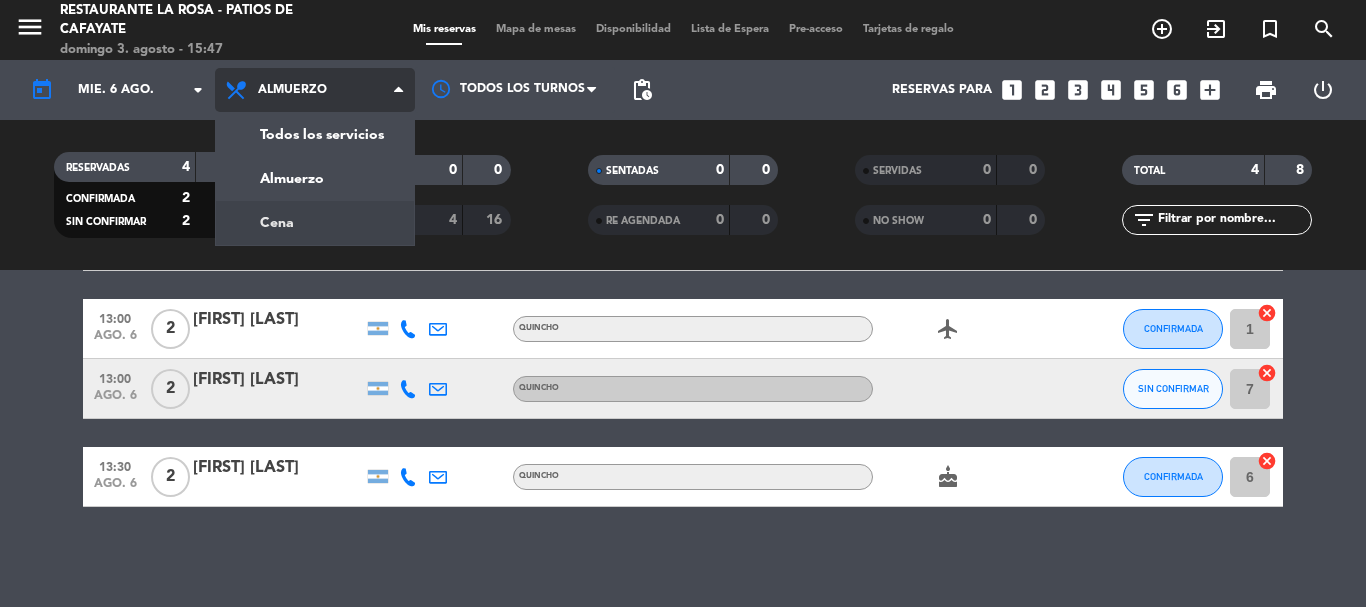 click on "menu  Restaurante La Rosa - Patios de Cafayate   domingo 3. agosto - 15:47   Mis reservas   Mapa de mesas   Disponibilidad   Lista de Espera   Pre-acceso   Tarjetas de regalo  add_circle_outline exit_to_app turned_in_not search today    mié. 6 ago. arrow_drop_down  Todos los servicios  Almuerzo  Cena  Almuerzo  Todos los servicios  Almuerzo  Cena Todos los turnos pending_actions  Reservas para   looks_one   looks_two   looks_3   looks_4   looks_5   looks_6   add_box  print  power_settings_new   RESERVADAS   4   8   CONFIRMADA   2   4   SIN CONFIRMAR   2   4   CHECK INS   0   0   CANCELADA   4   16   SENTADAS   0   0   RE AGENDADA   0   0   SERVIDAS   0   0   NO SHOW   0   0   TOTAL   4   8  filter_list" 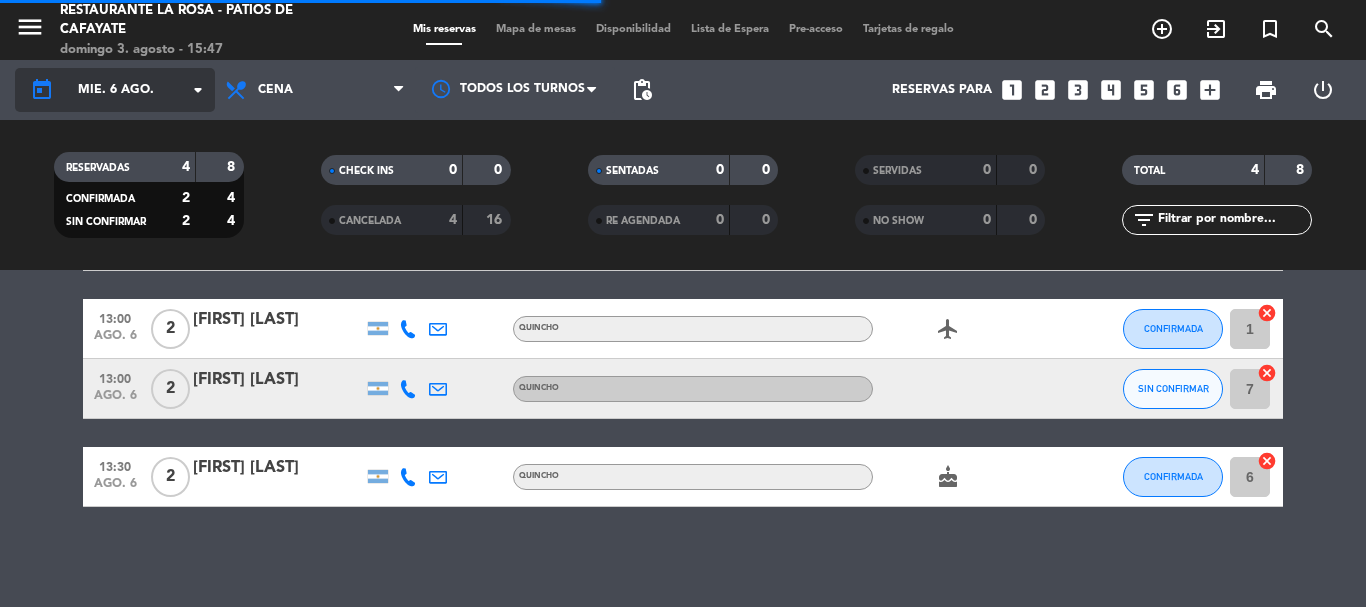 scroll, scrollTop: 0, scrollLeft: 0, axis: both 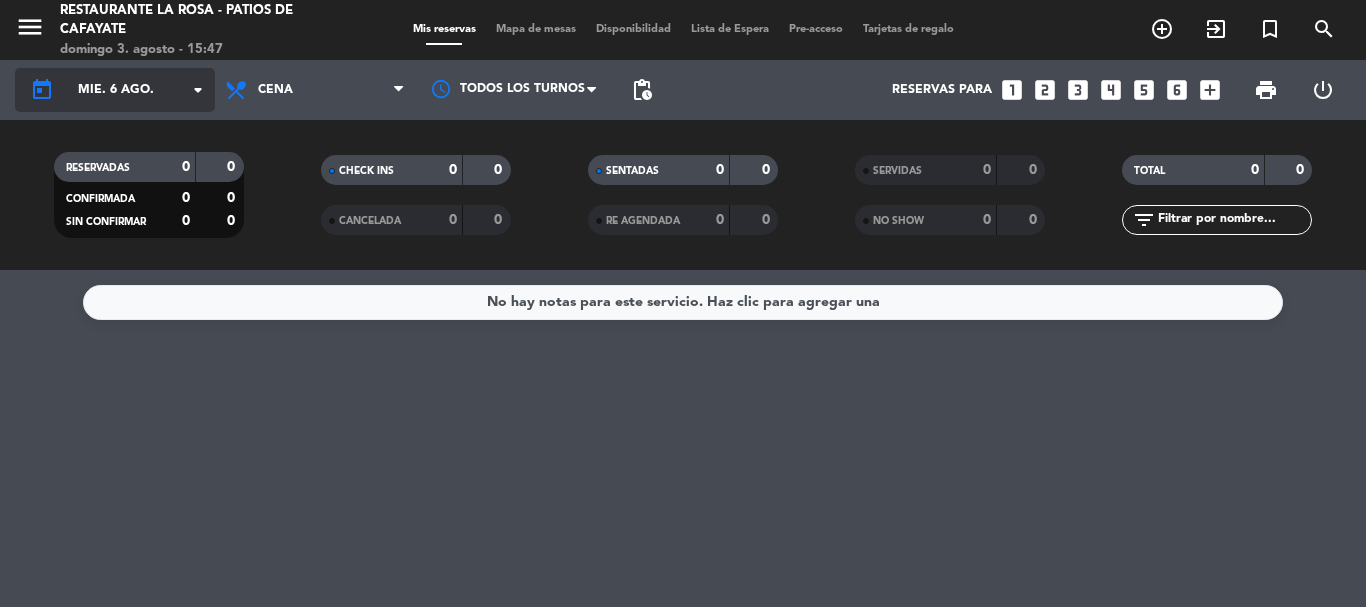click on "arrow_drop_down" 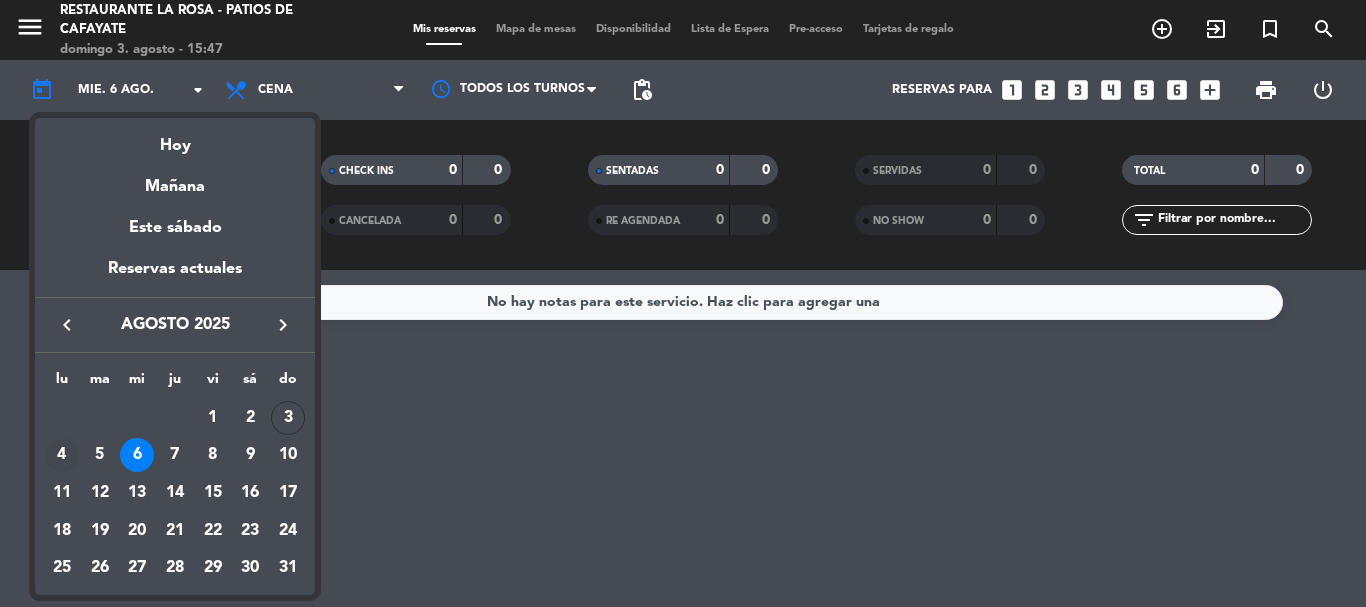 click on "4" at bounding box center (62, 455) 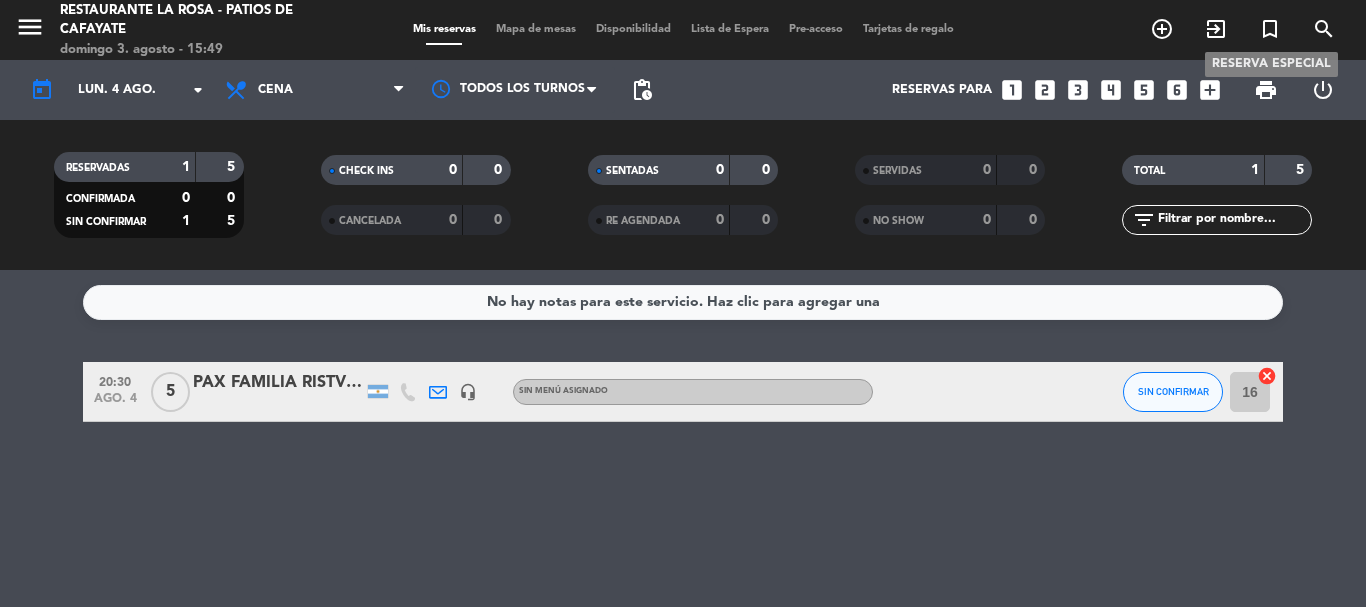 click on "turned_in_not" at bounding box center [1270, 29] 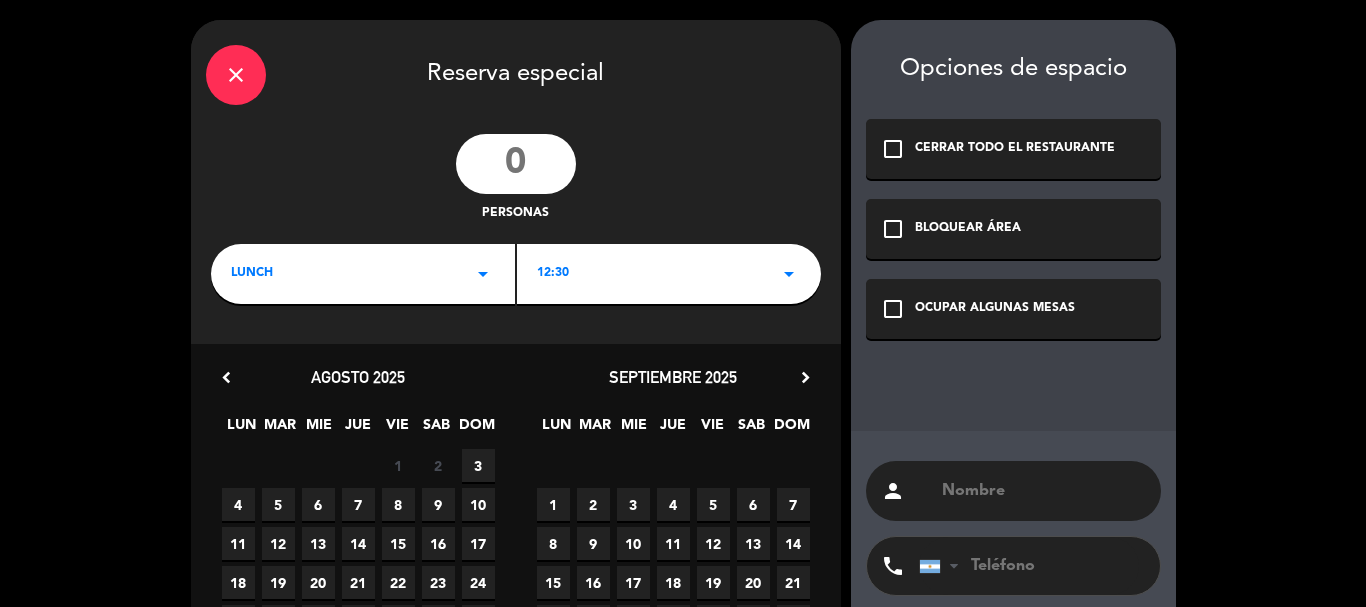 click 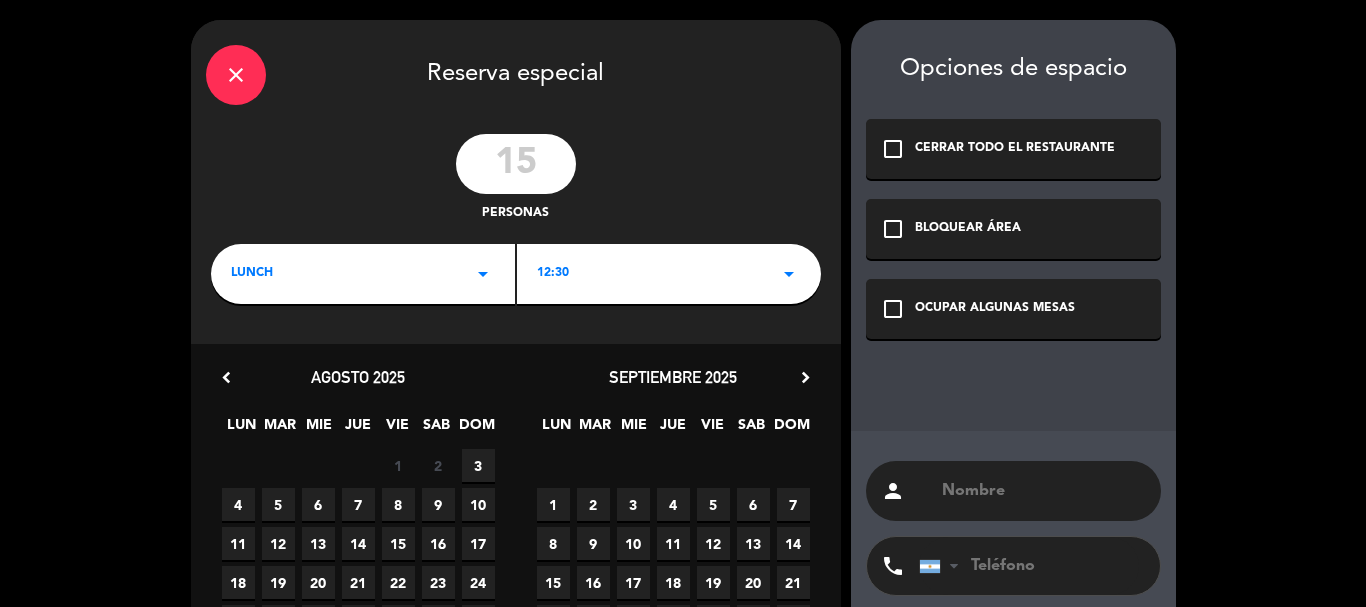 type on "15" 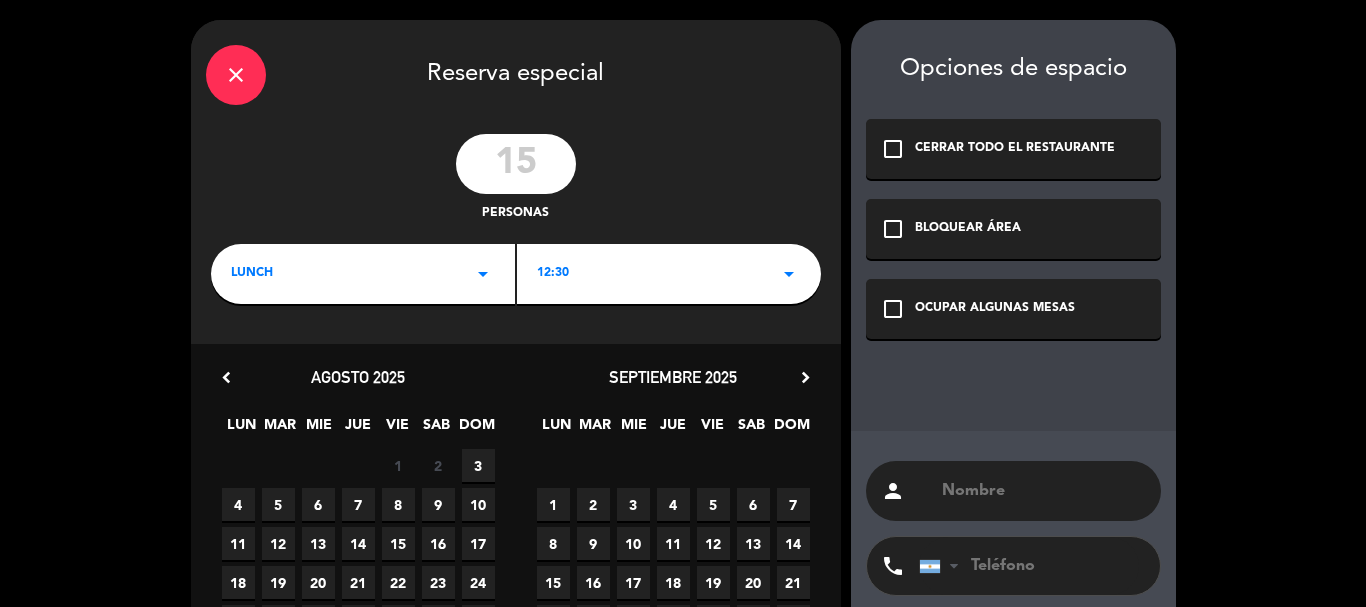 click on "arrow_drop_down" 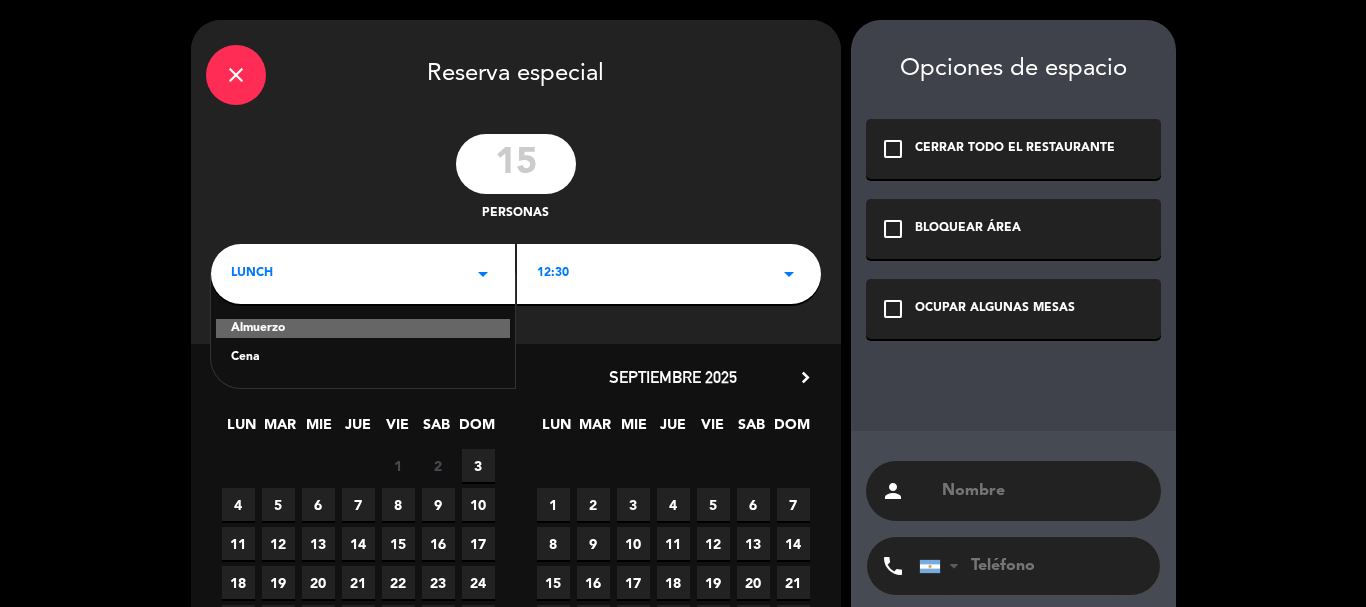 click on "Cena" 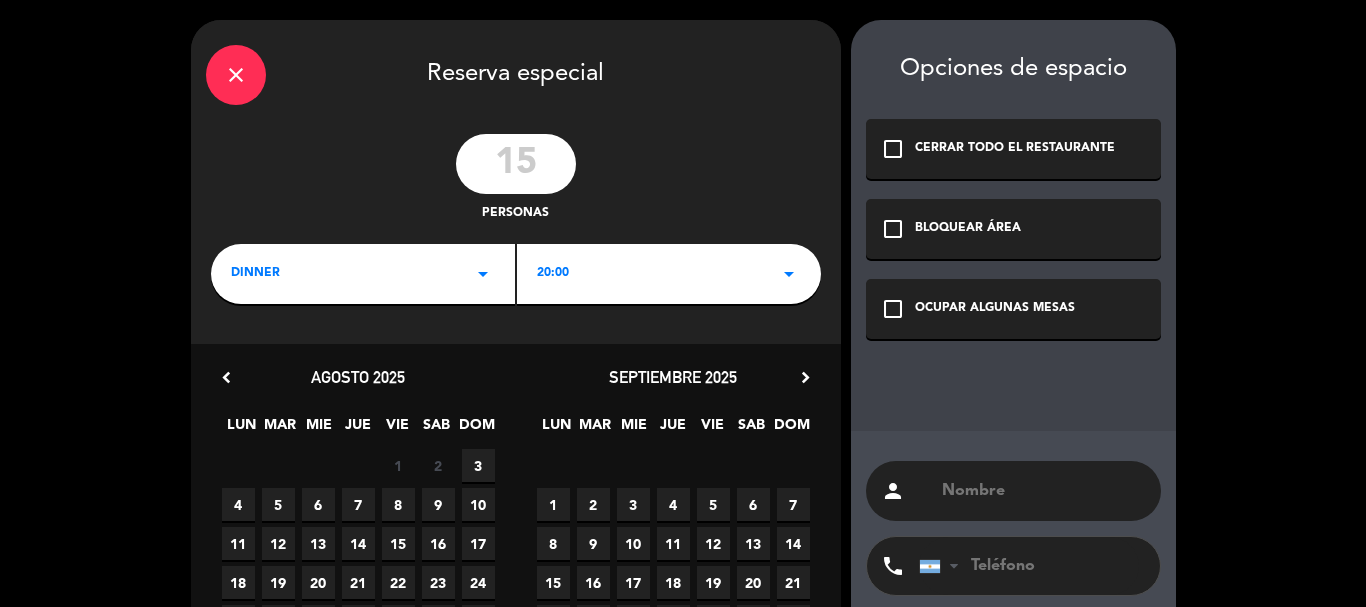 click on "arrow_drop_down" 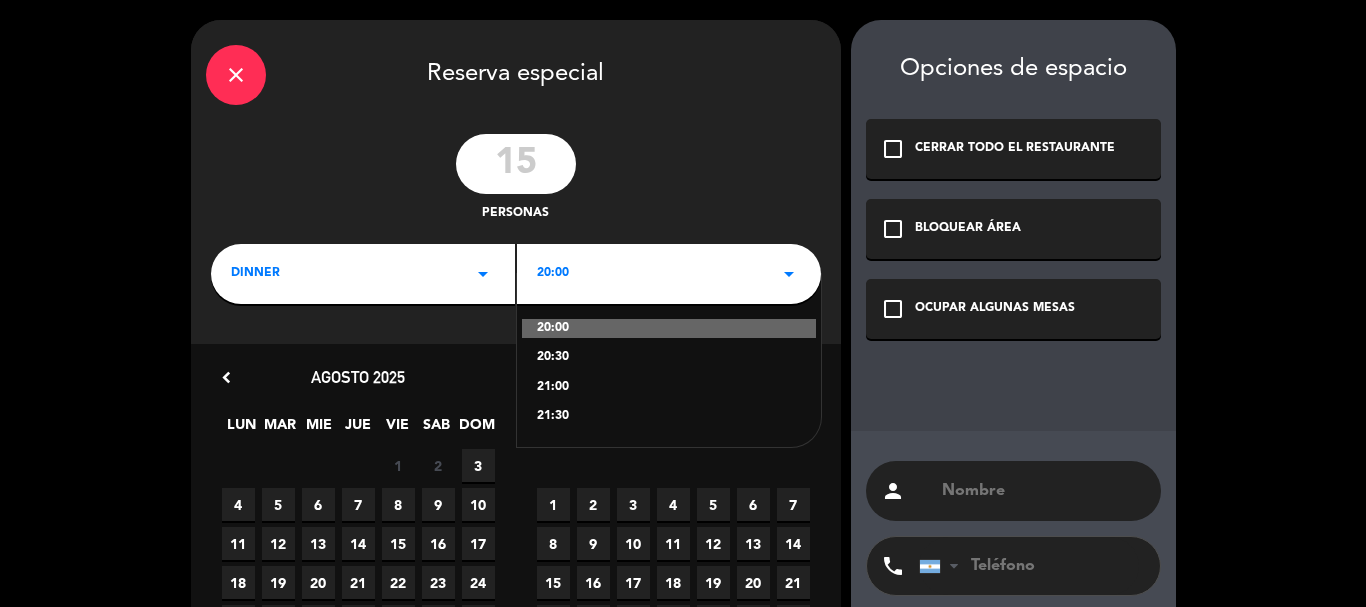 click on "21:00" 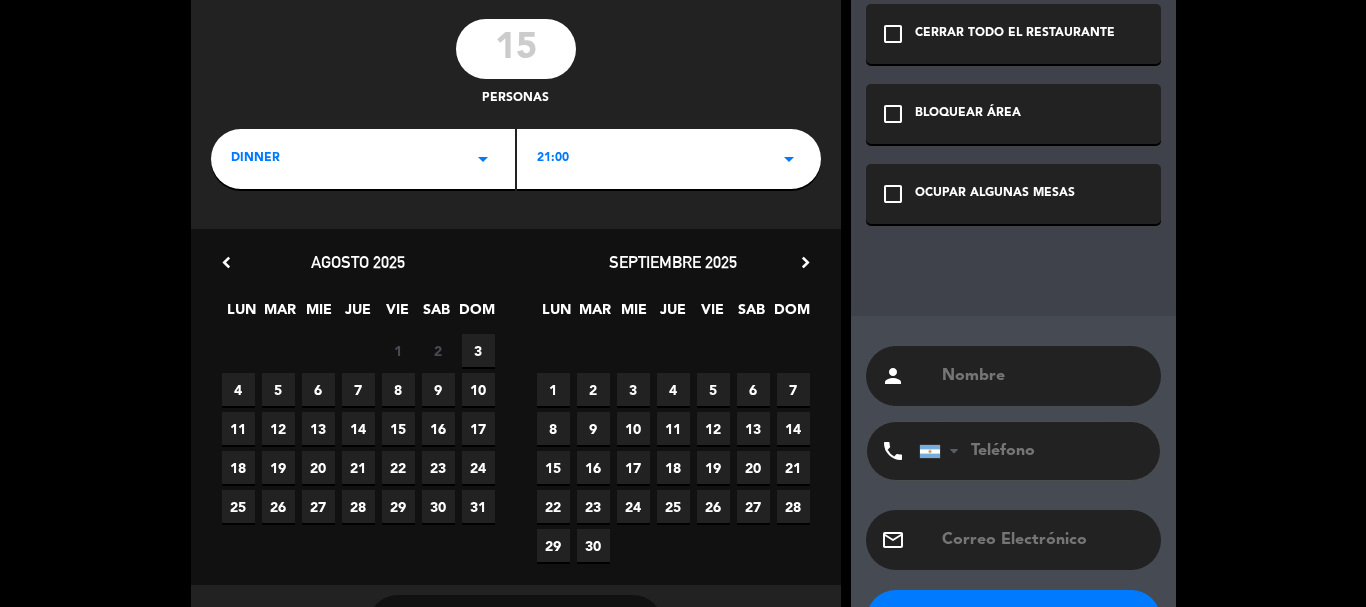 scroll, scrollTop: 192, scrollLeft: 0, axis: vertical 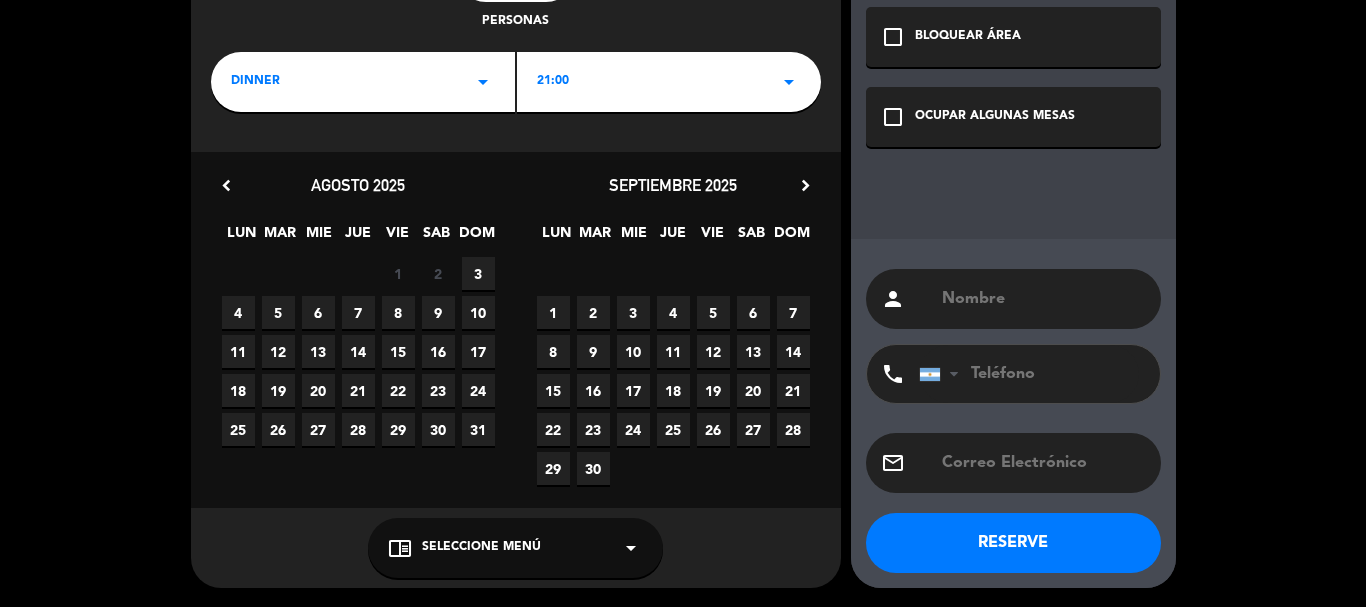 click on "4" at bounding box center (238, 312) 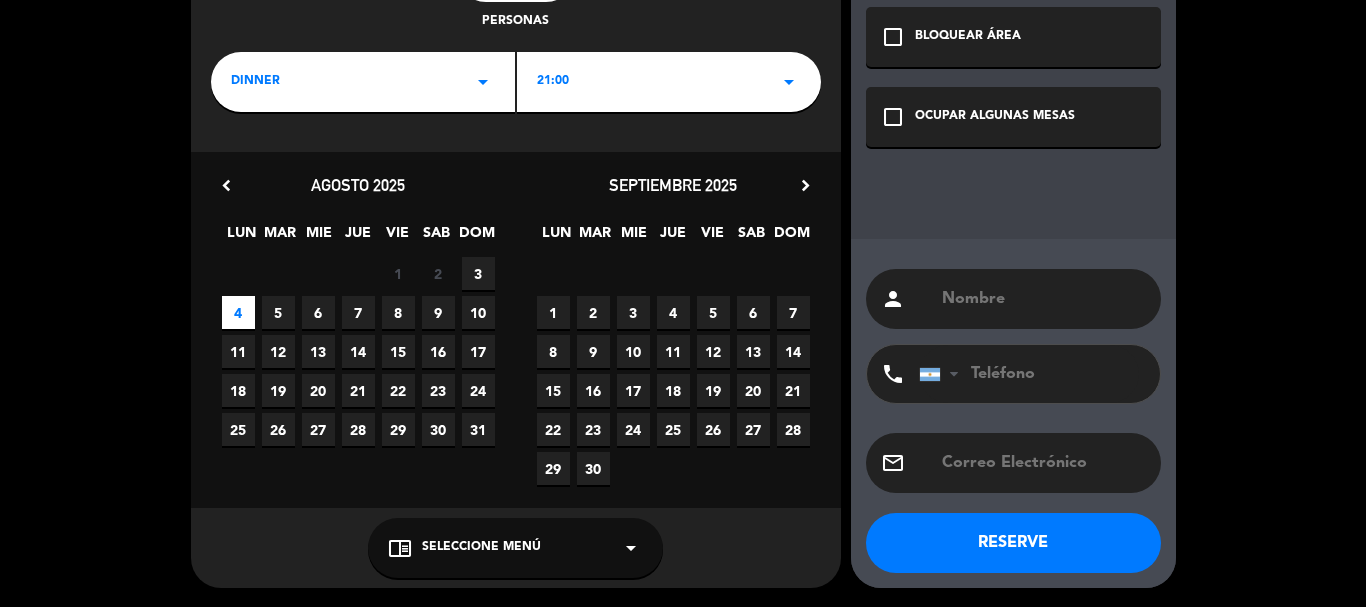 click at bounding box center (1043, 299) 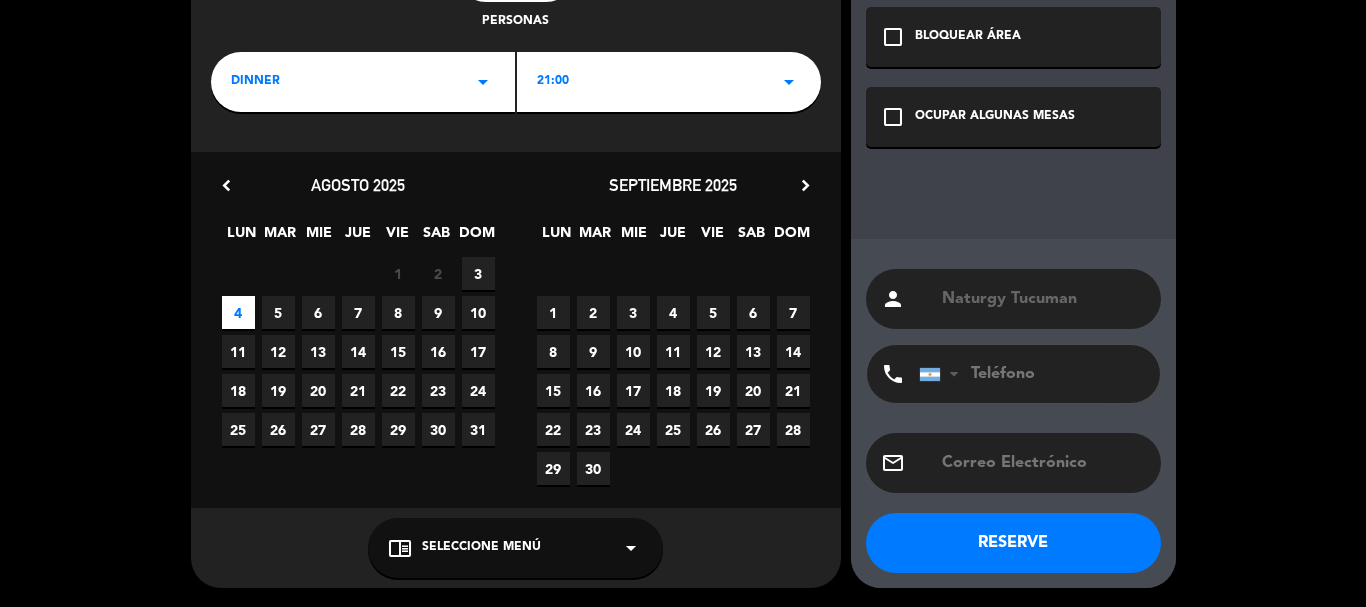 type on "Naturgy Tucuman" 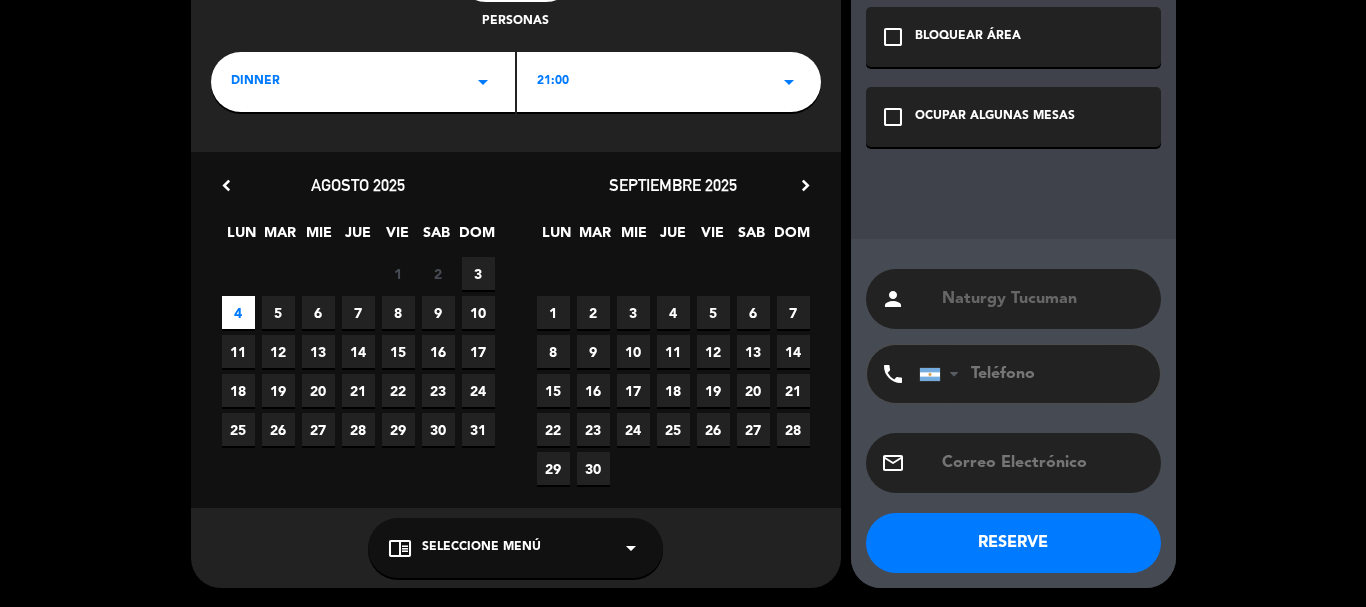 click at bounding box center [1029, 374] 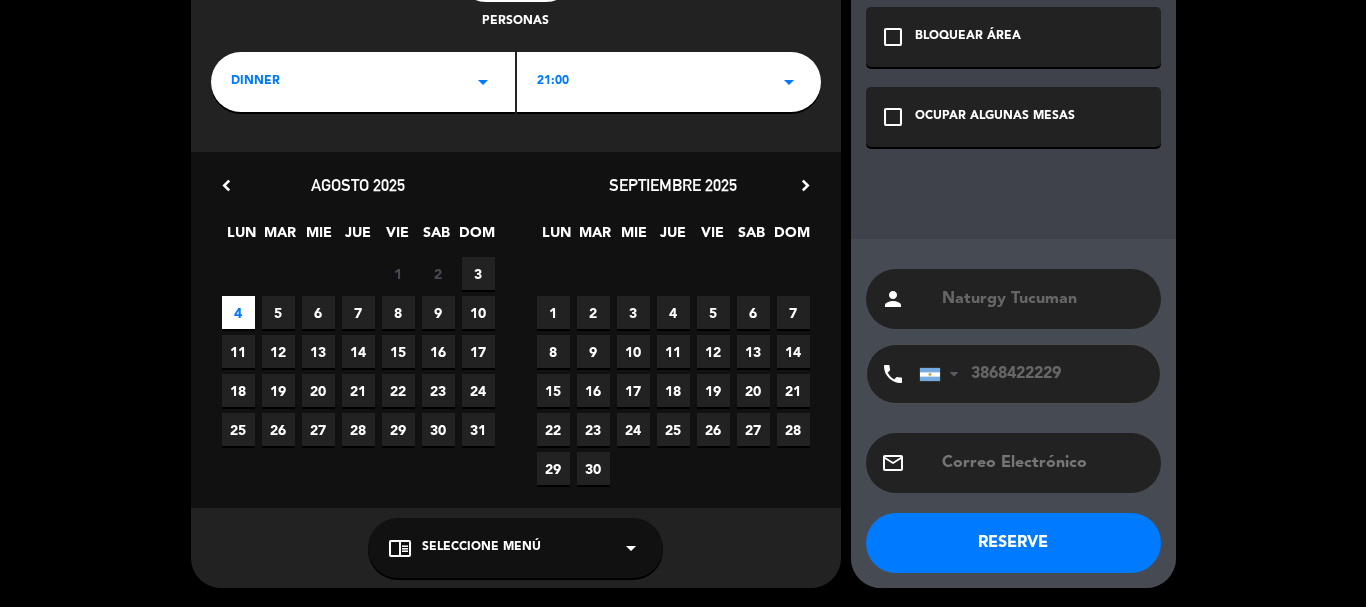 type on "3868422229" 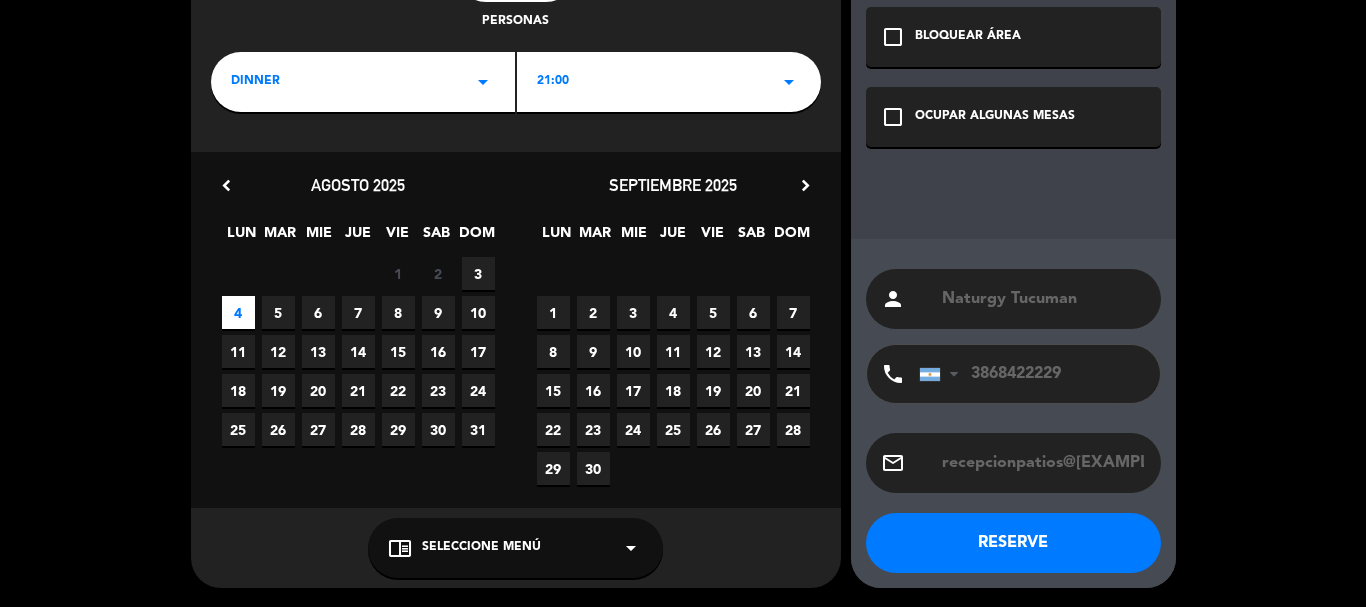 scroll, scrollTop: 0, scrollLeft: 8, axis: horizontal 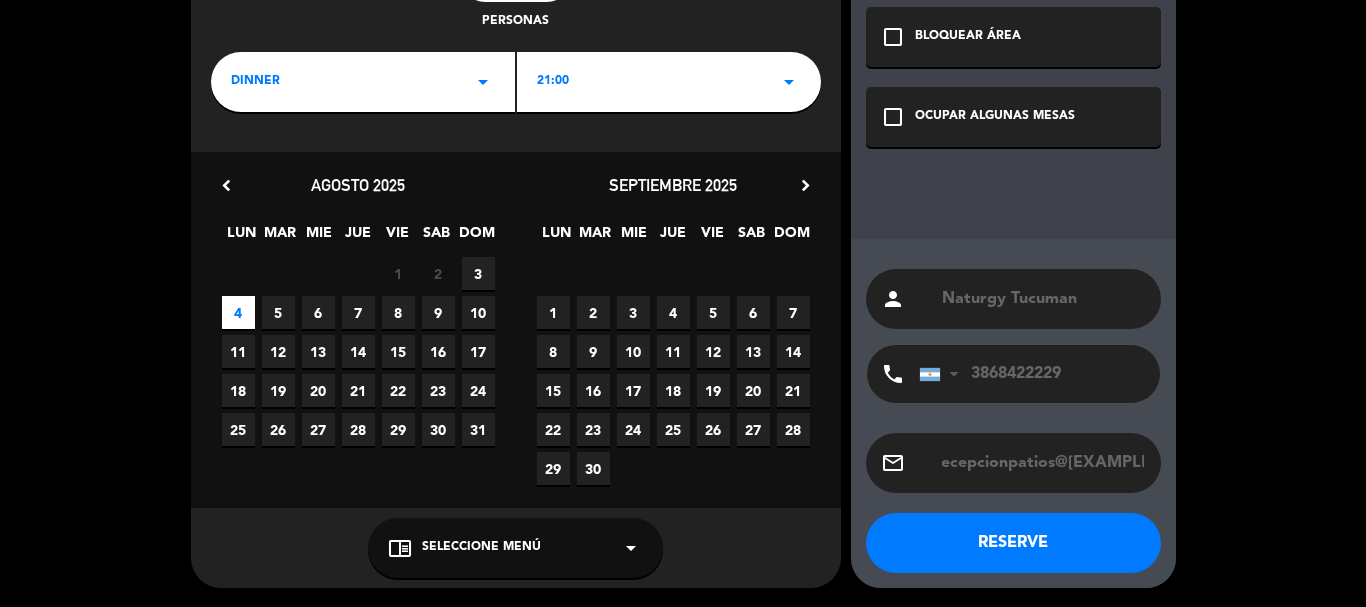 type on "recepcionpatios@[EXAMPLE.COM]" 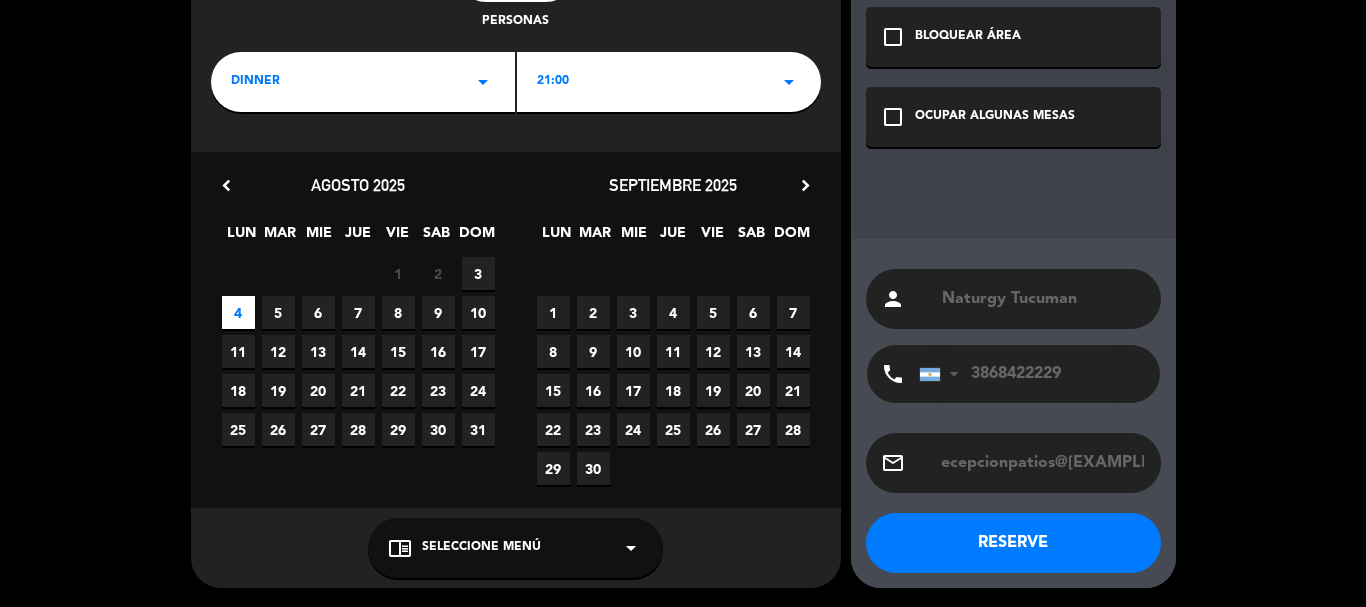 scroll, scrollTop: 0, scrollLeft: 0, axis: both 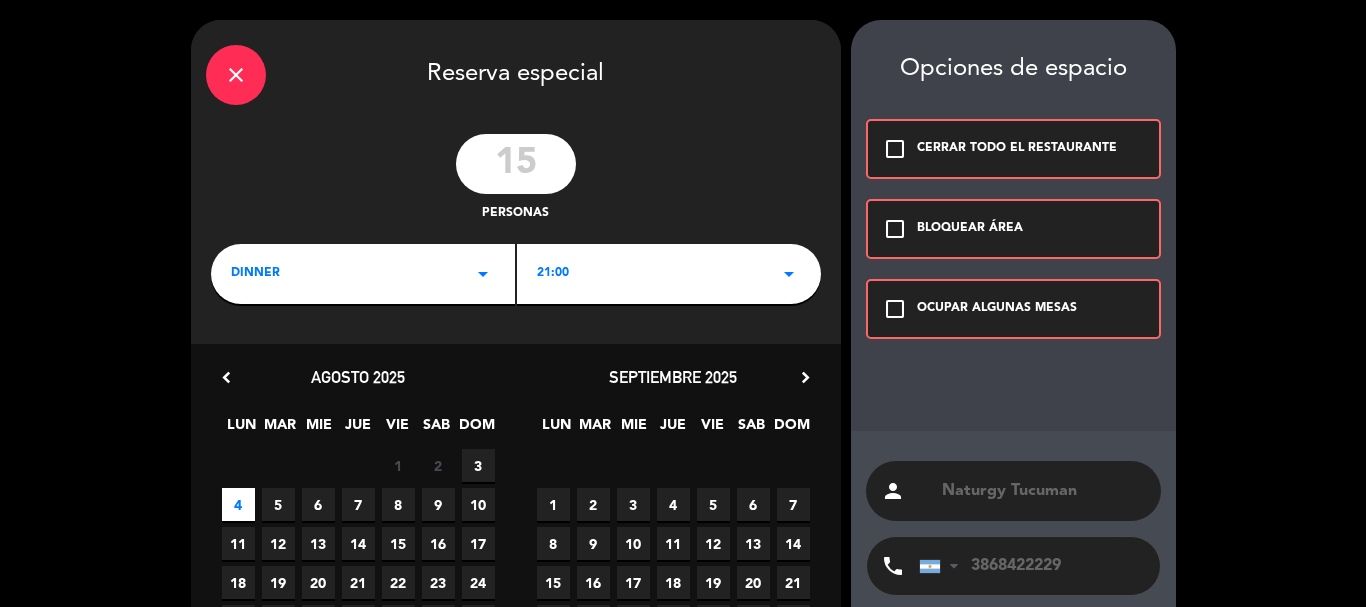 click on "check_box_outline_blank" 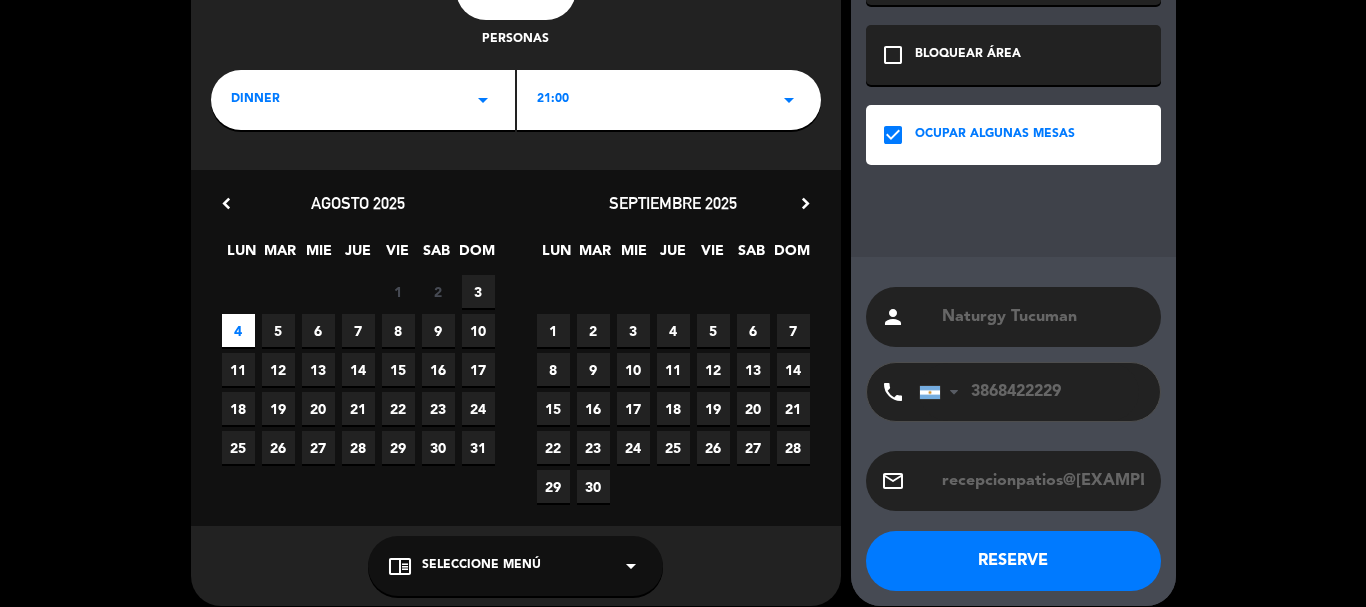 scroll, scrollTop: 192, scrollLeft: 0, axis: vertical 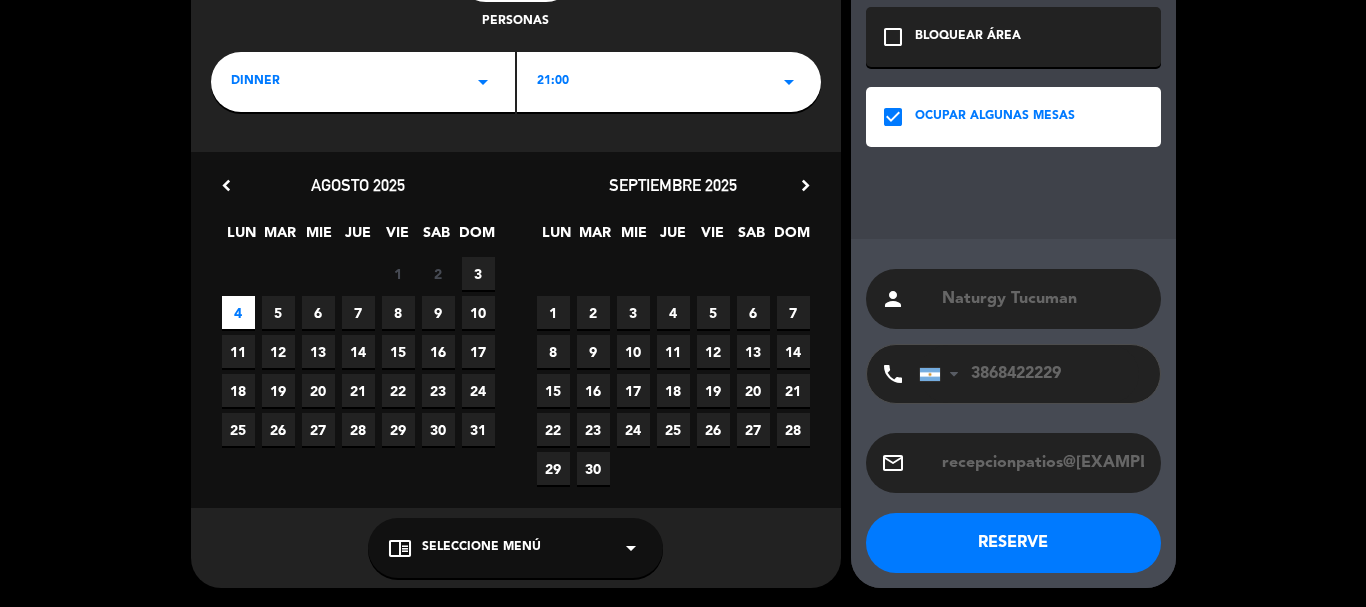click on "RESERVE" 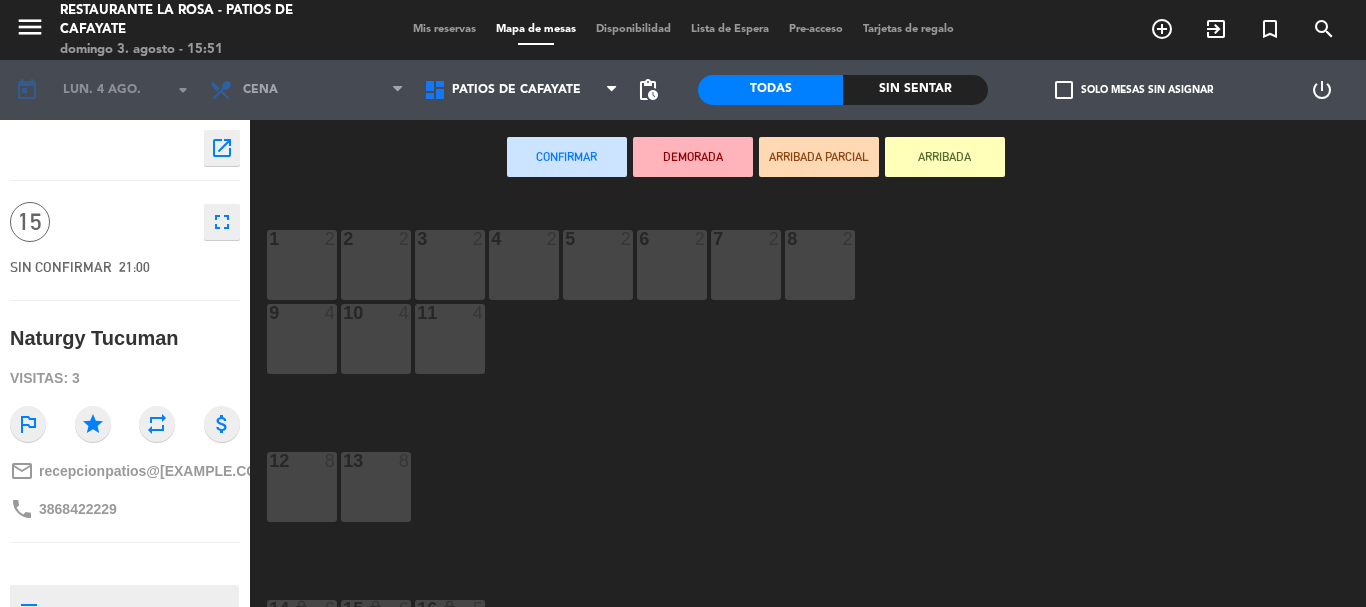 click on "Mis reservas" at bounding box center (444, 29) 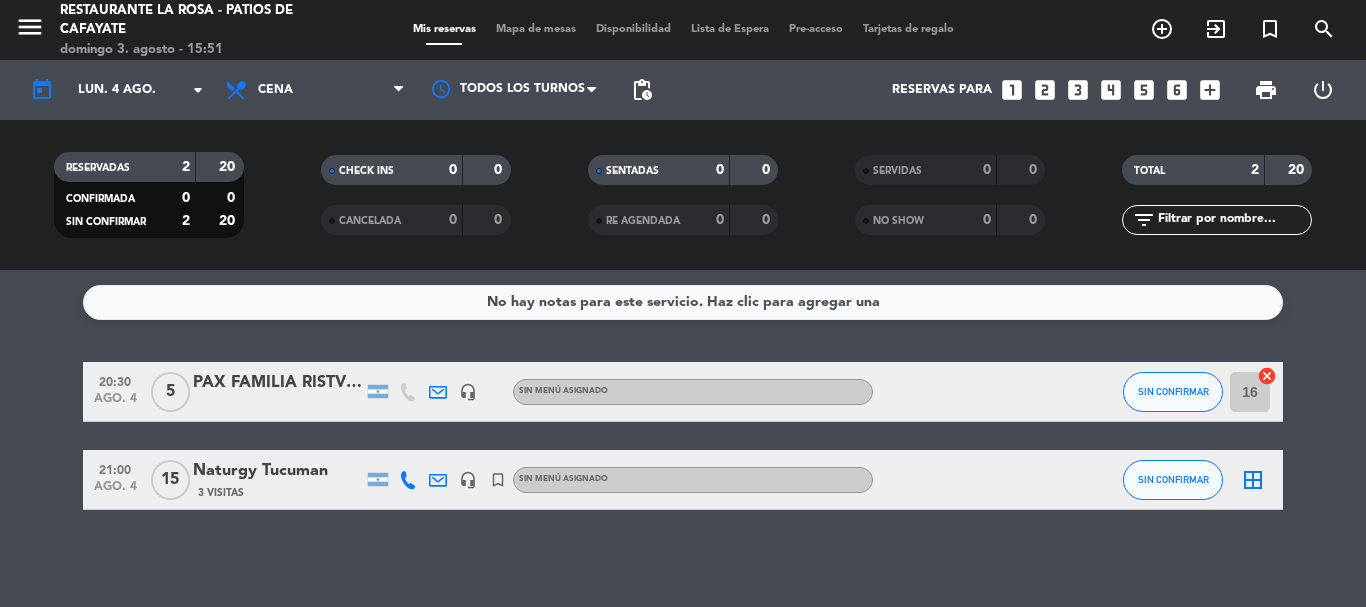 scroll, scrollTop: 3, scrollLeft: 0, axis: vertical 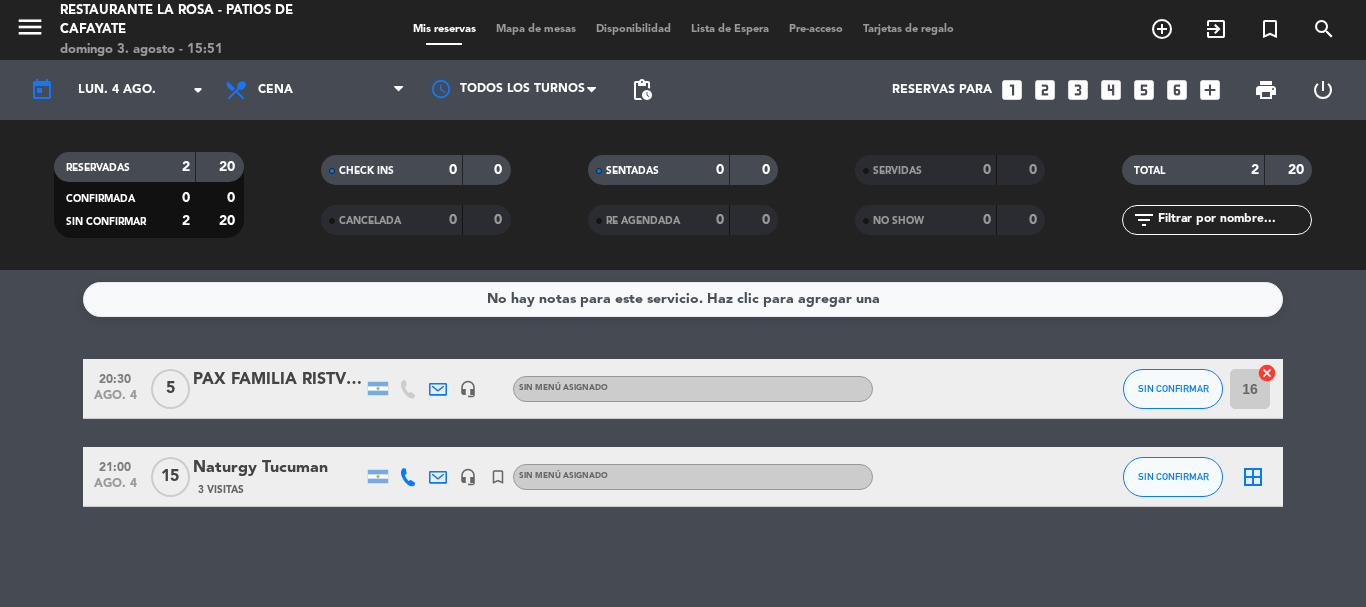 click on "Naturgy Tucuman" 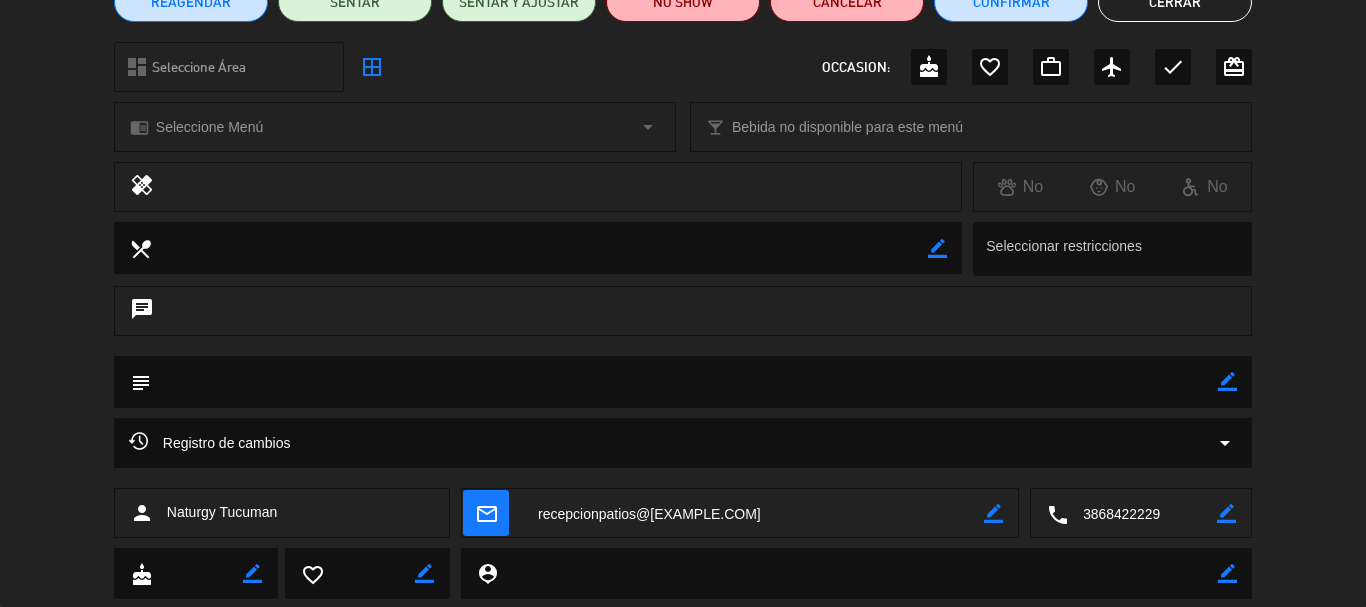 scroll, scrollTop: 310, scrollLeft: 0, axis: vertical 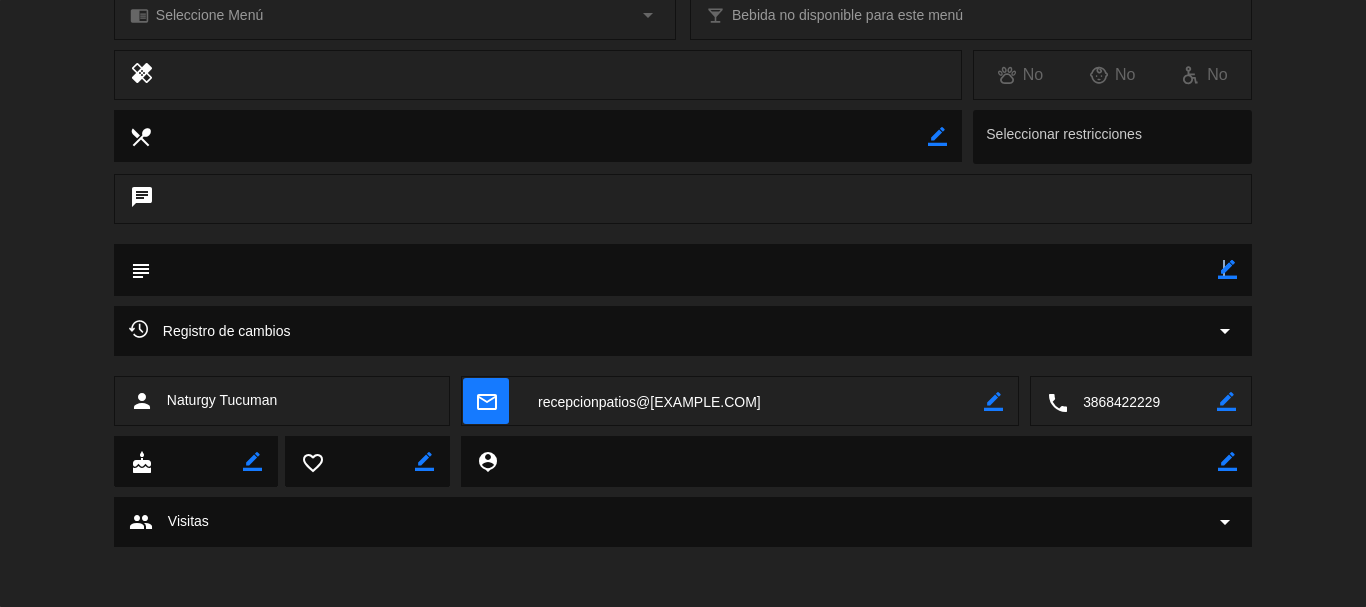 click on "border_color" 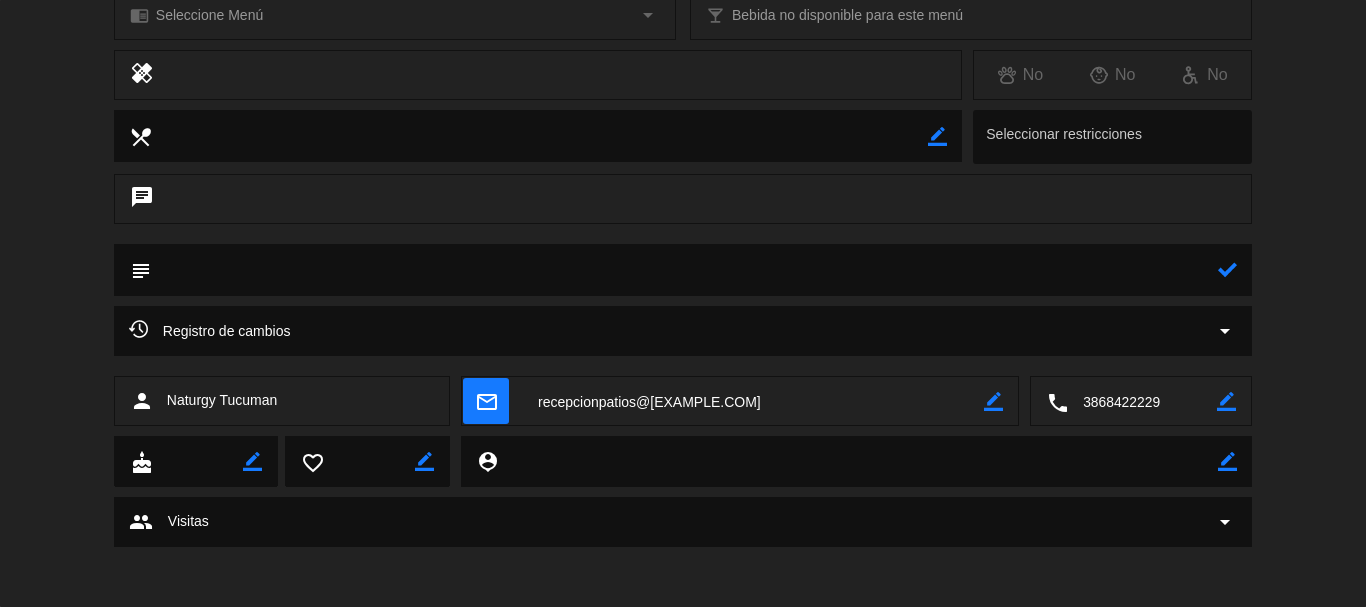 click 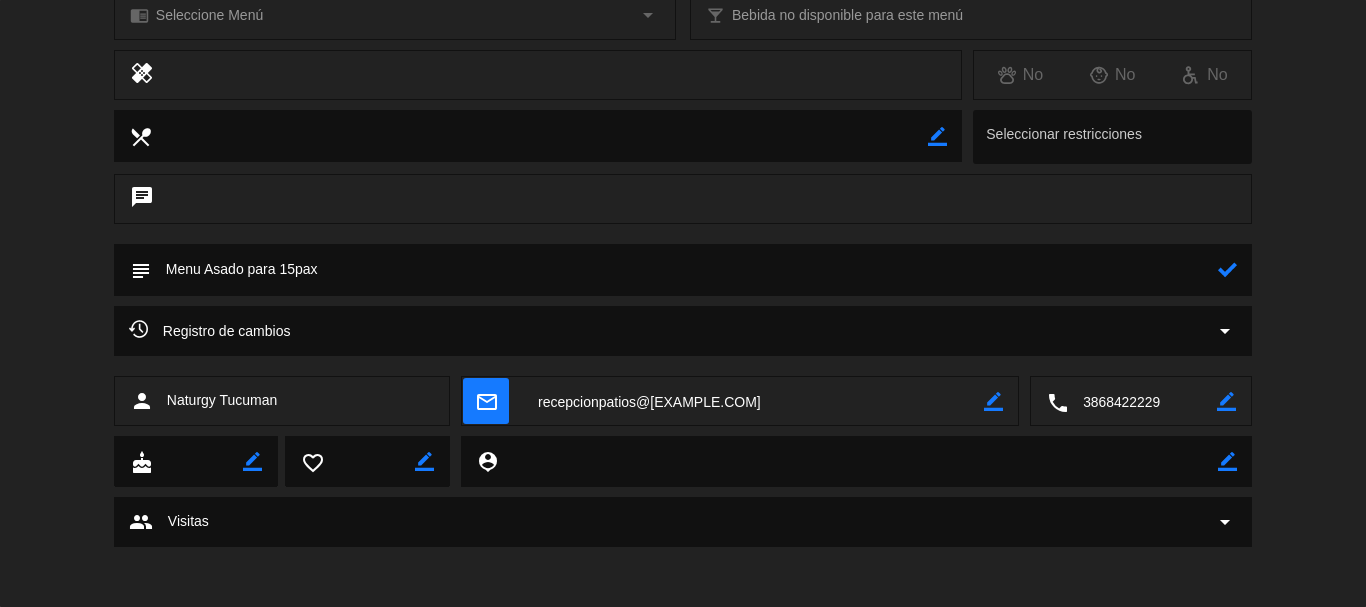 type on "Menu Asado para 15pax" 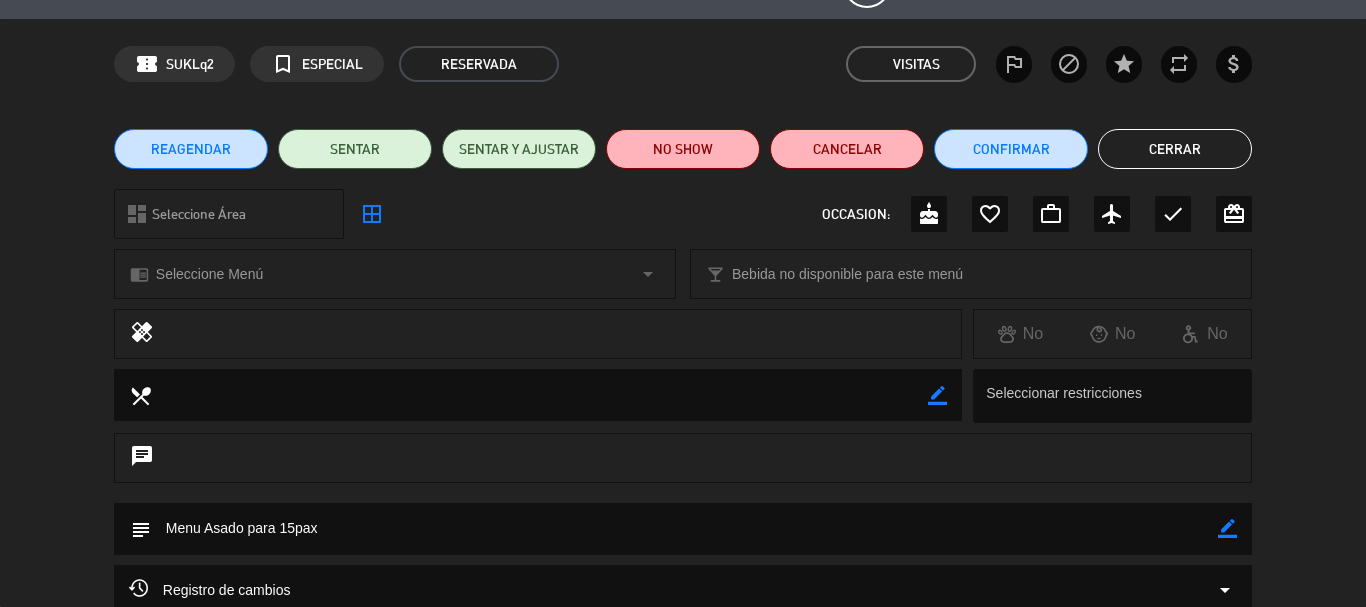 scroll, scrollTop: 0, scrollLeft: 0, axis: both 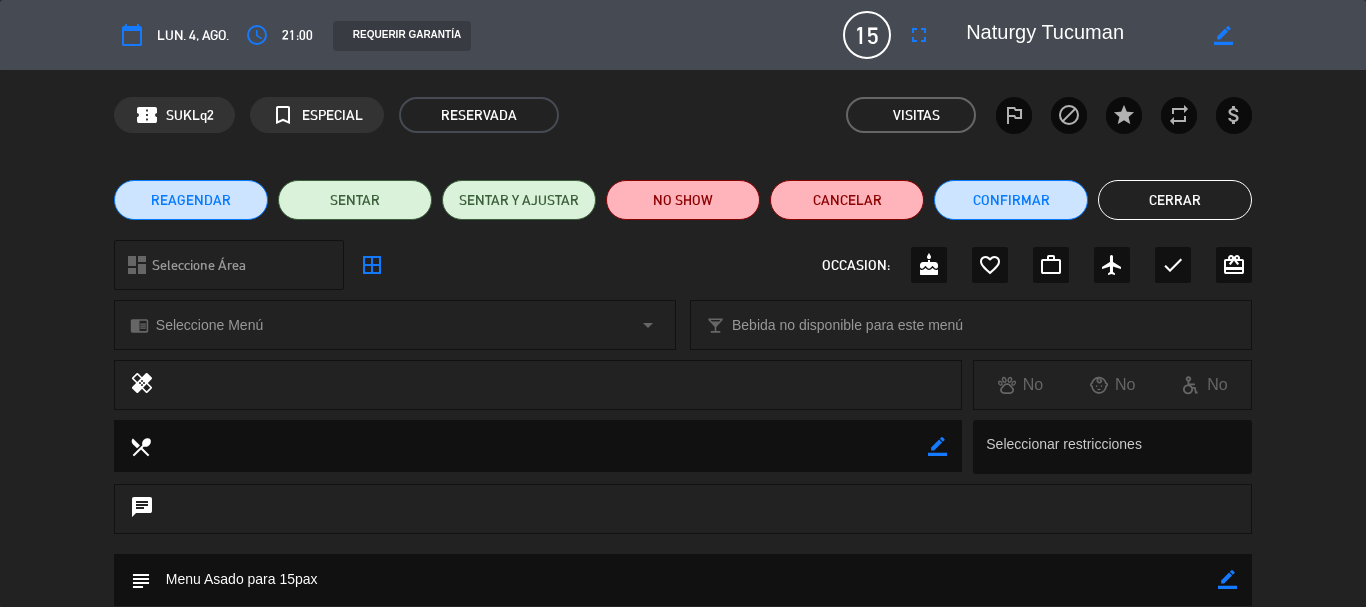 click on "Cerrar" 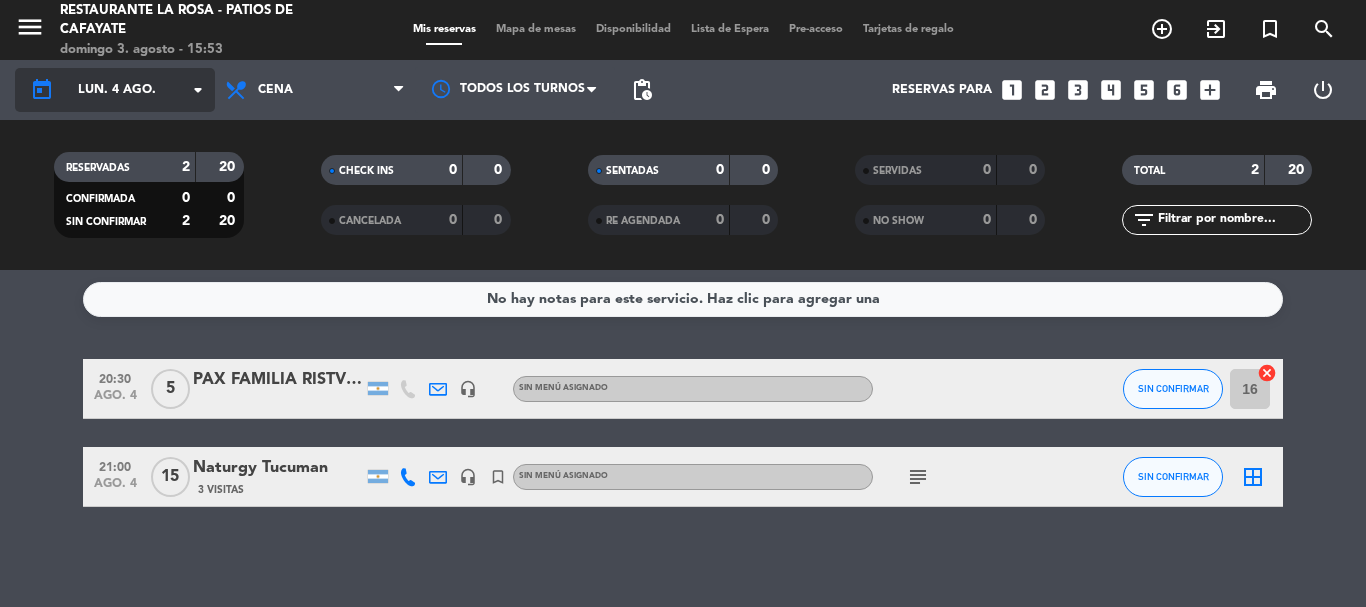 click on "arrow_drop_down" 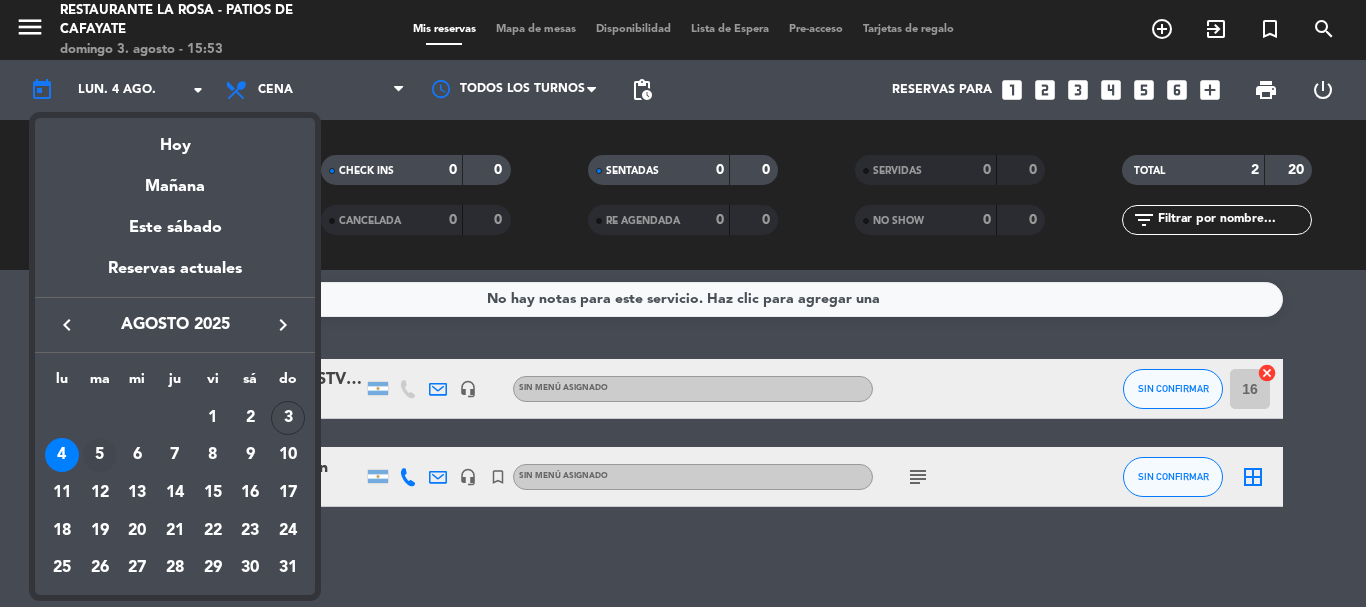 click on "5" at bounding box center (100, 455) 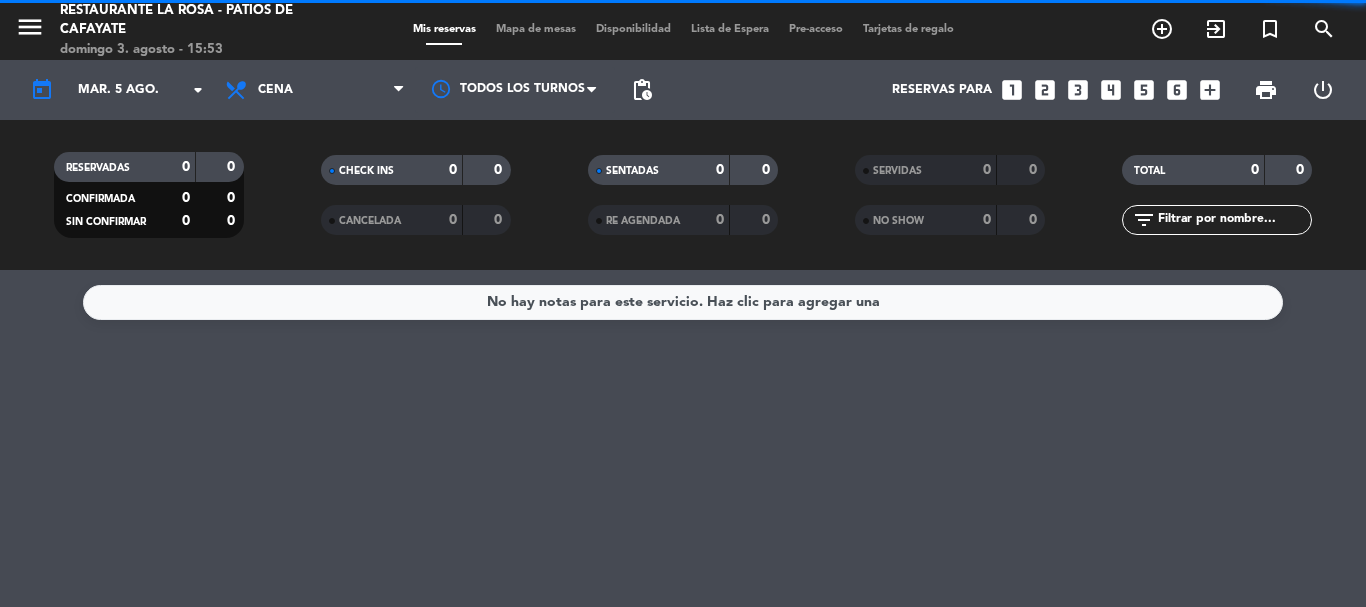 scroll, scrollTop: 0, scrollLeft: 0, axis: both 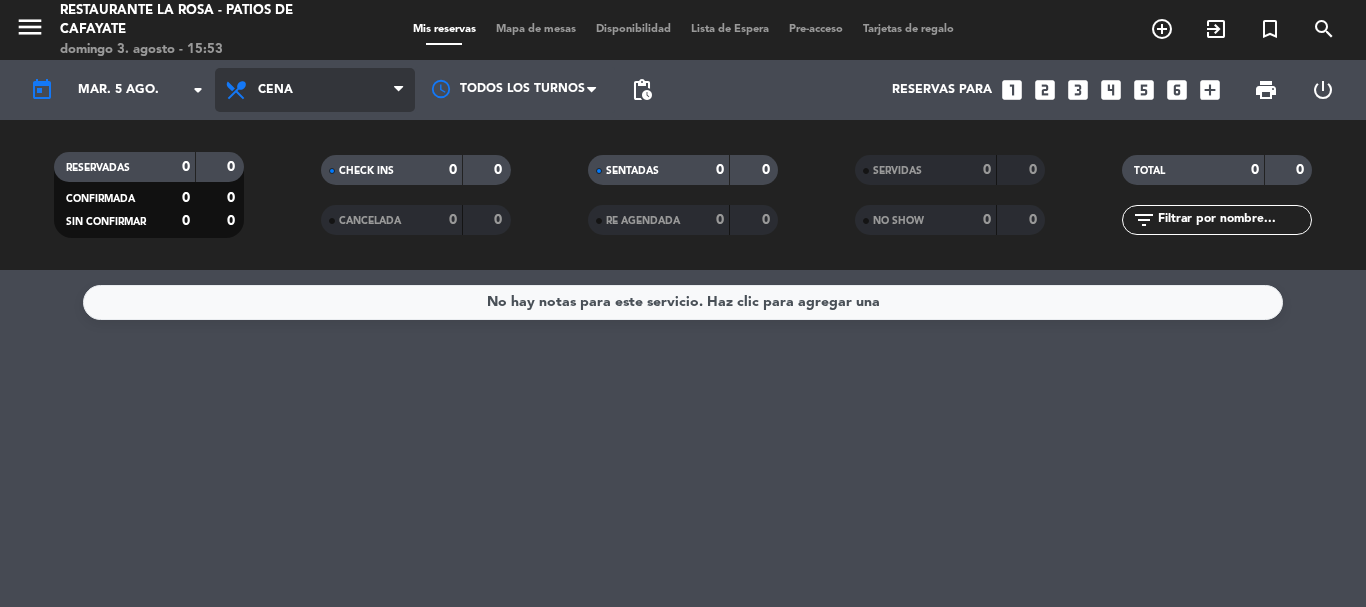 click at bounding box center [398, 90] 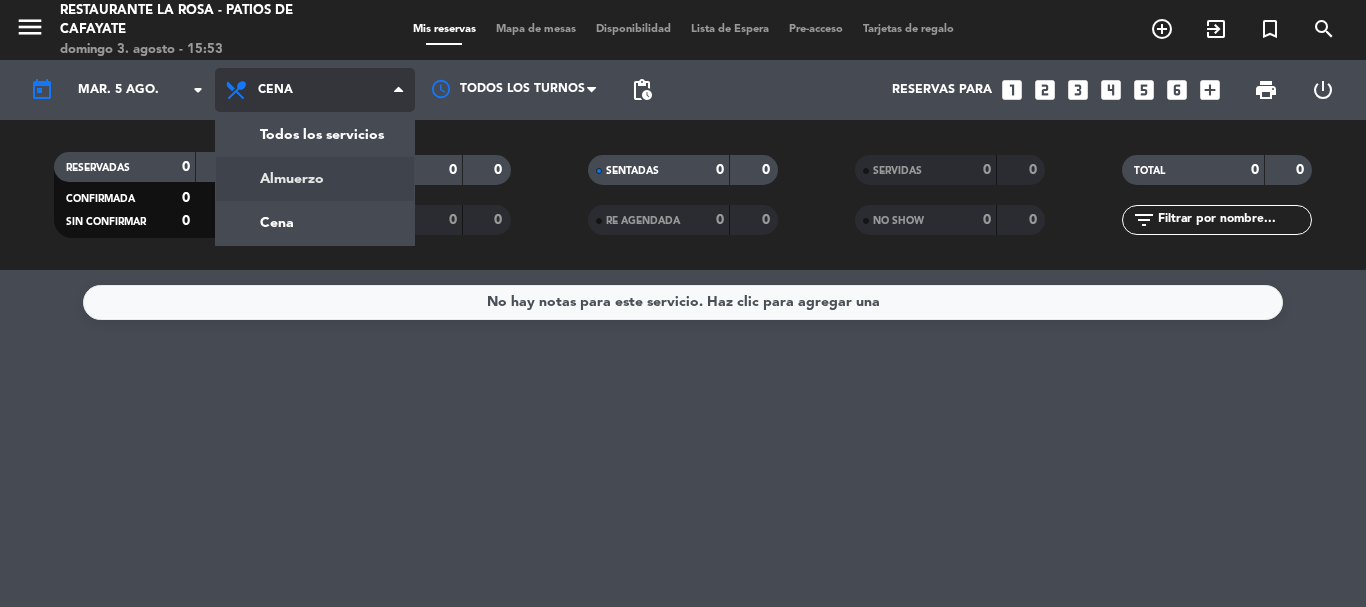 click on "menu  Restaurante La Rosa - Patios de Cafayate   domingo 3. agosto - 15:53   Mis reservas   Mapa de mesas   Disponibilidad   Lista de Espera   Pre-acceso   Tarjetas de regalo  add_circle_outline exit_to_app turned_in_not search today    mar. 5 ago. arrow_drop_down  Todos los servicios  Almuerzo  Cena  Cena  Todos los servicios  Almuerzo  Cena Todos los turnos pending_actions  Reservas para   looks_one   looks_two   looks_3   looks_4   looks_5   looks_6   add_box  print  power_settings_new   RESERVADAS   0   0   CONFIRMADA   0   0   SIN CONFIRMAR   0   0   CHECK INS   0   0   CANCELADA   0   0   SENTADAS   0   0   RE AGENDADA   0   0   SERVIDAS   0   0   NO SHOW   0   0   TOTAL   0   0  filter_list" 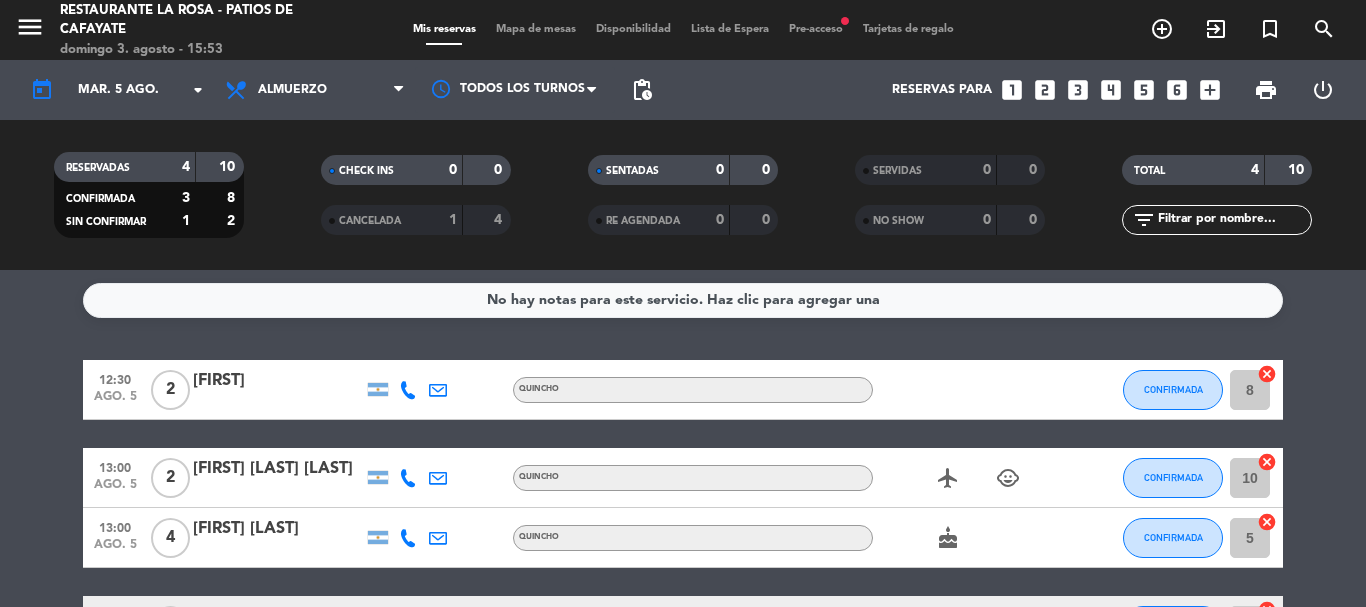scroll, scrollTop: 0, scrollLeft: 0, axis: both 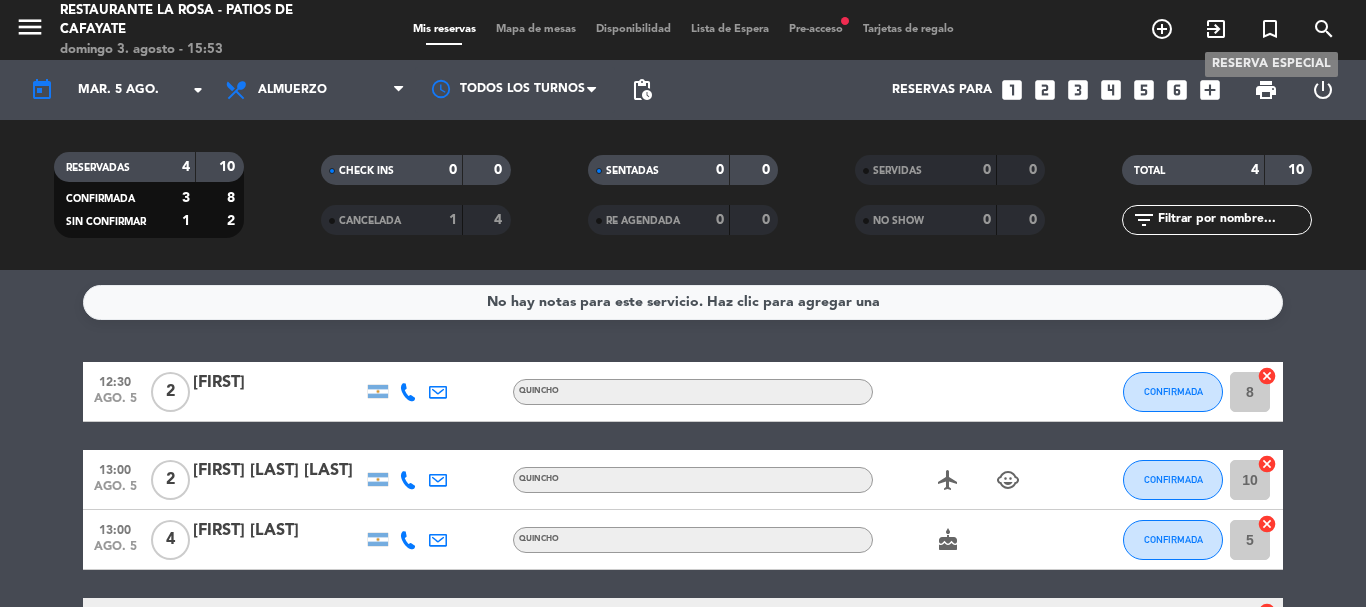 click on "turned_in_not" at bounding box center (1270, 29) 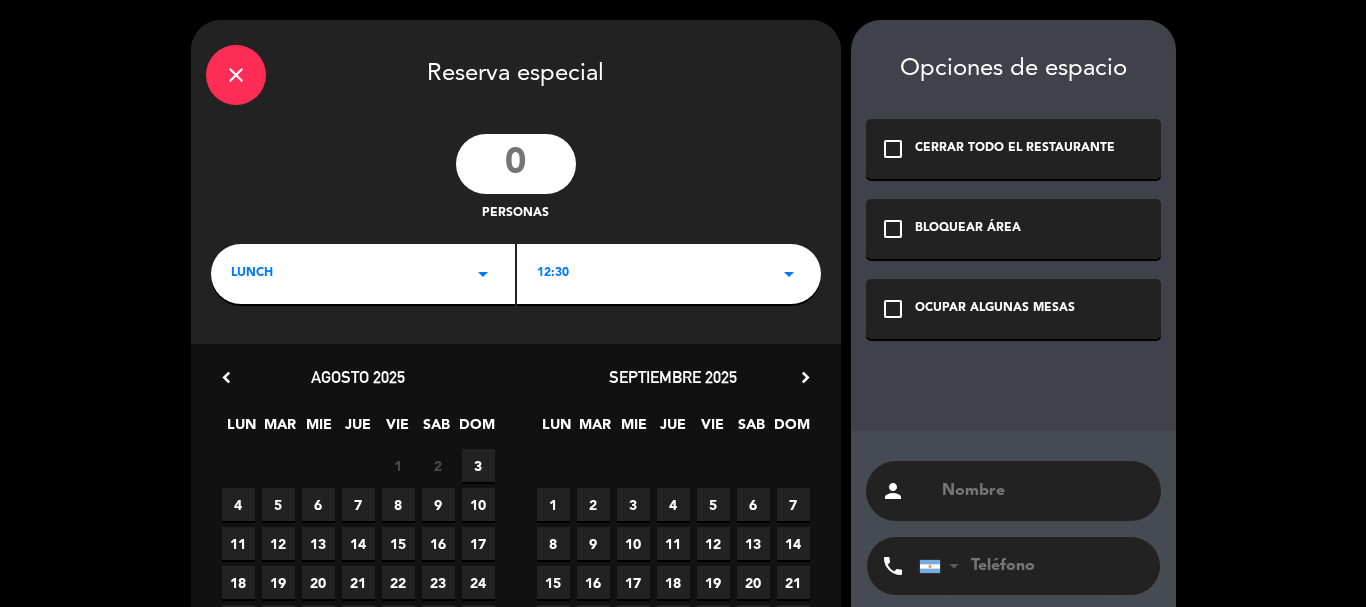 click 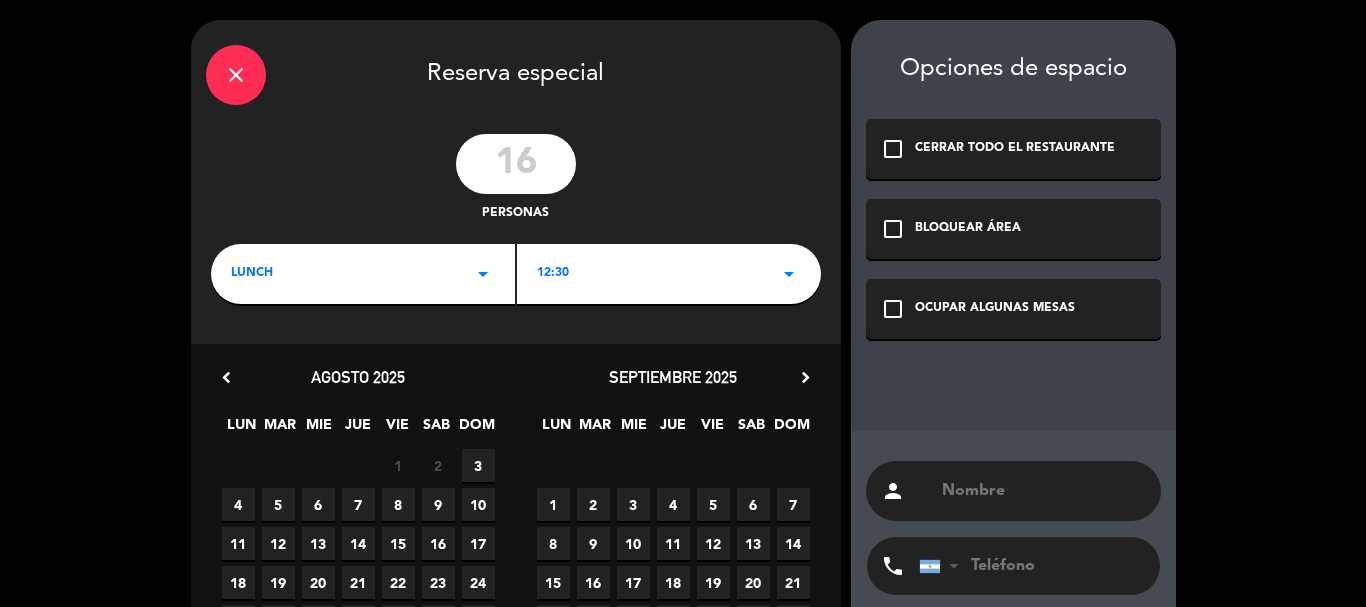 type on "16" 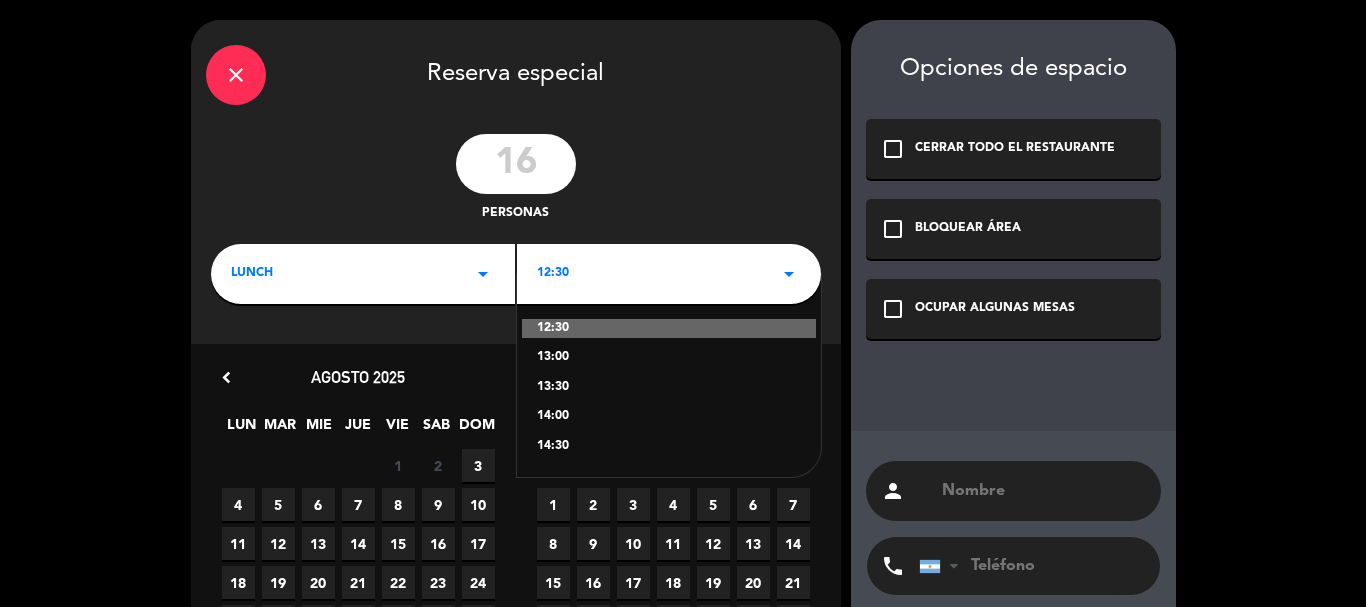click on "13:00" 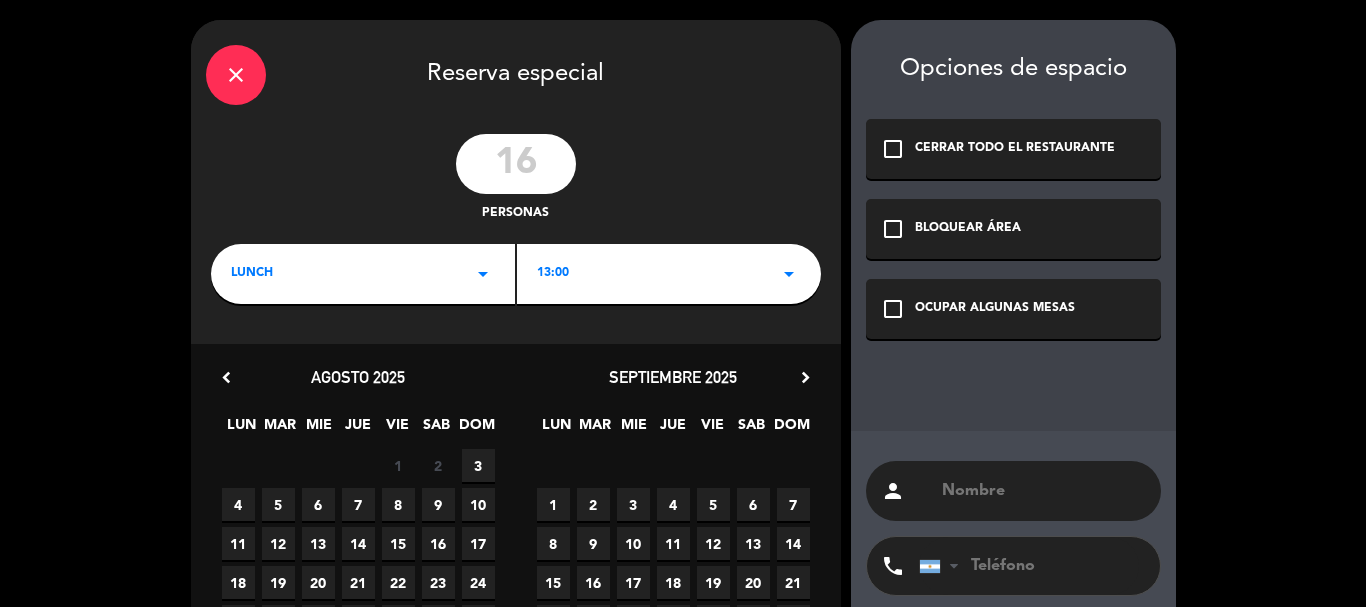 scroll, scrollTop: 100, scrollLeft: 0, axis: vertical 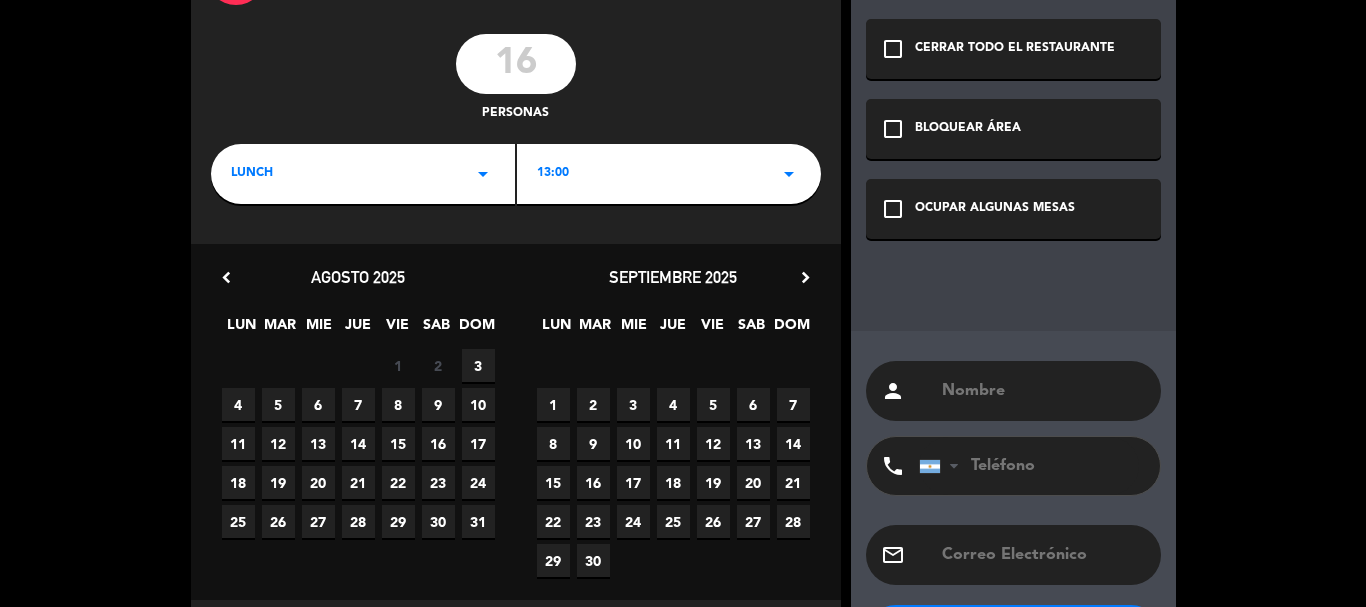 click on "5" at bounding box center [278, 404] 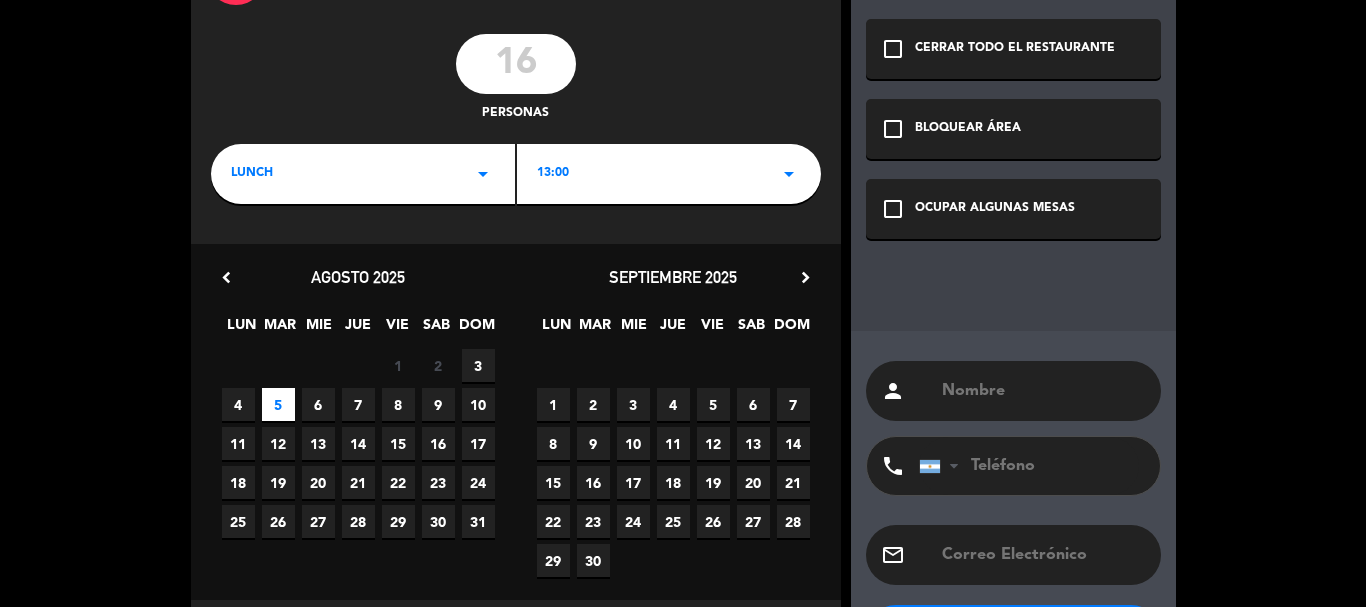 click on "check_box_outline_blank" 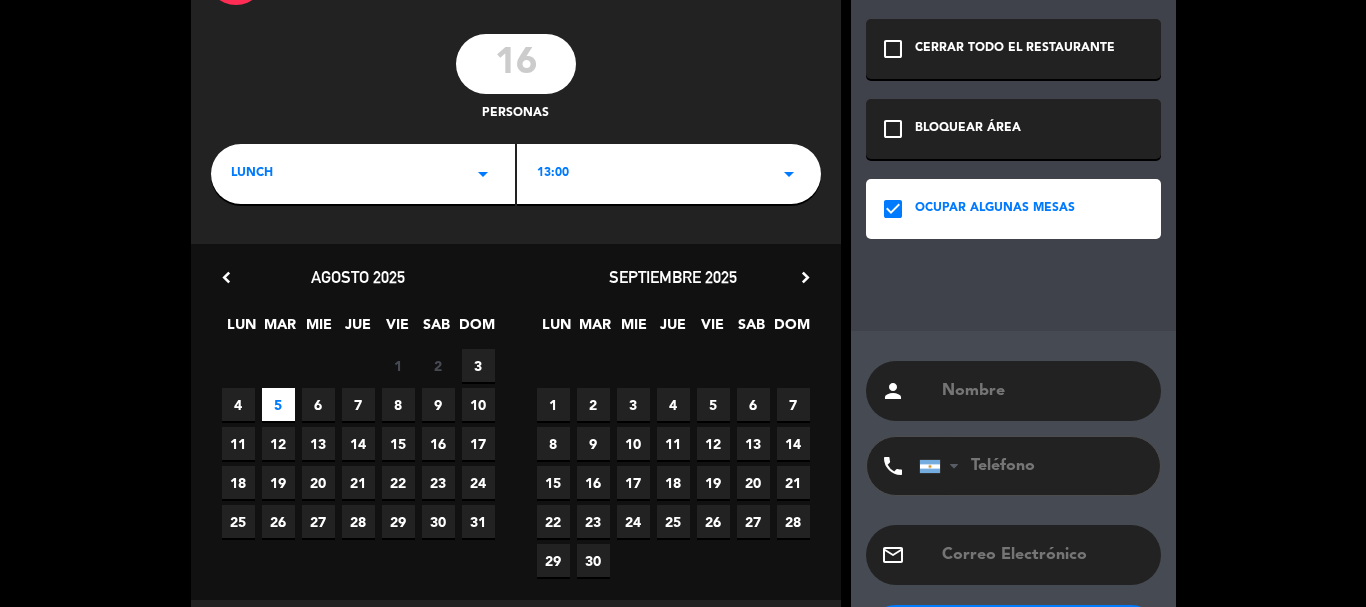 click at bounding box center (1043, 391) 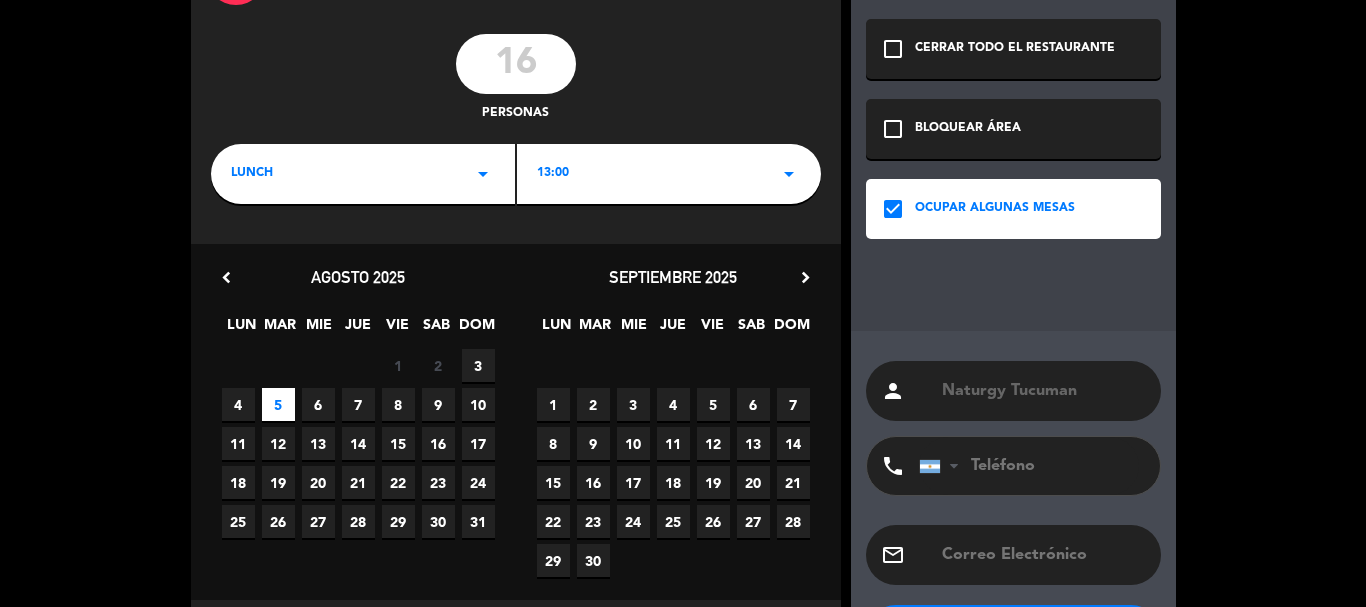 type on "Naturgy Tucuman" 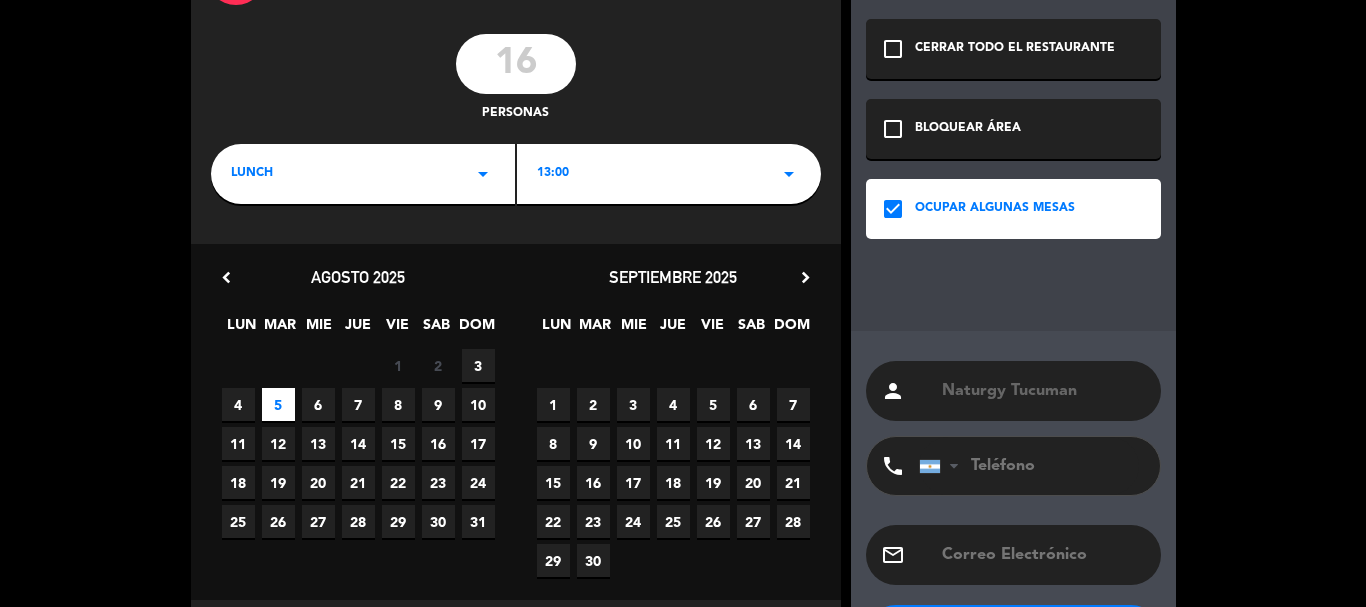 click at bounding box center [1029, 466] 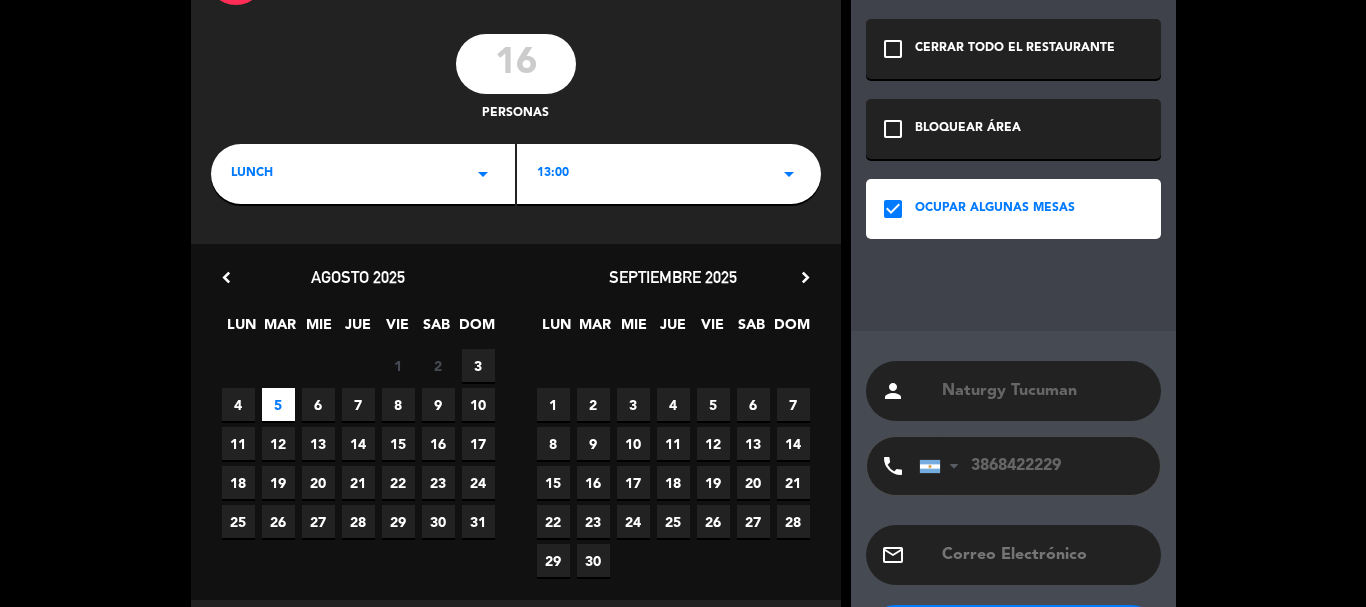 type on "3868422229" 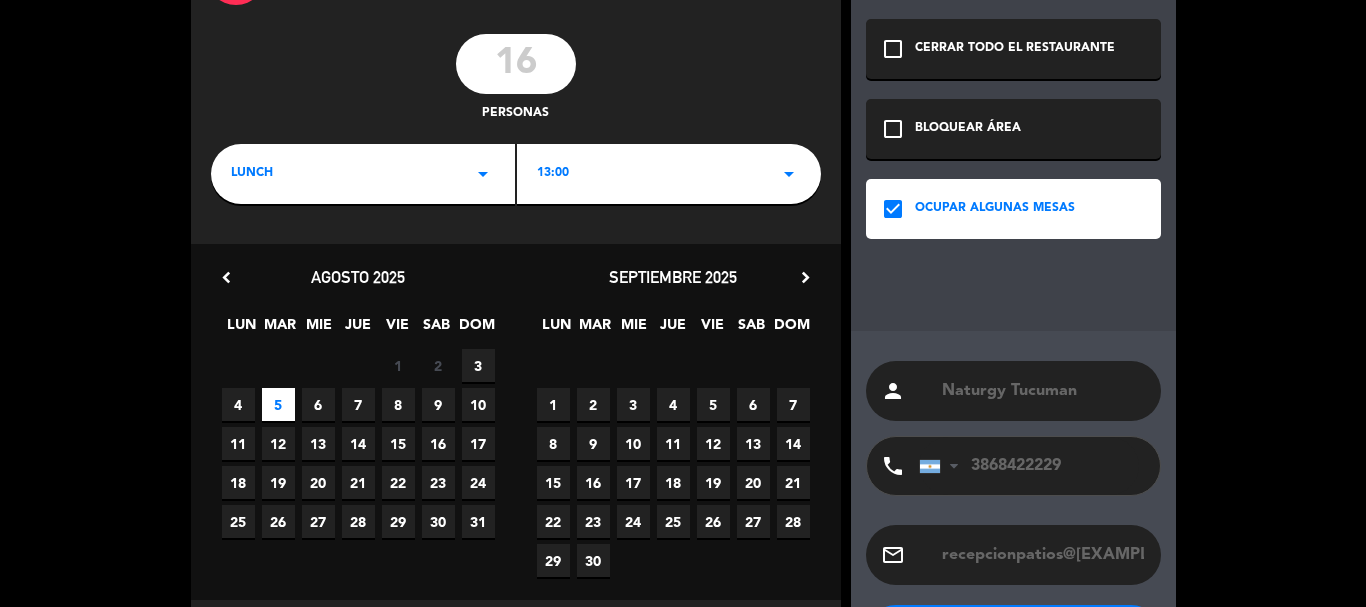 scroll, scrollTop: 0, scrollLeft: 8, axis: horizontal 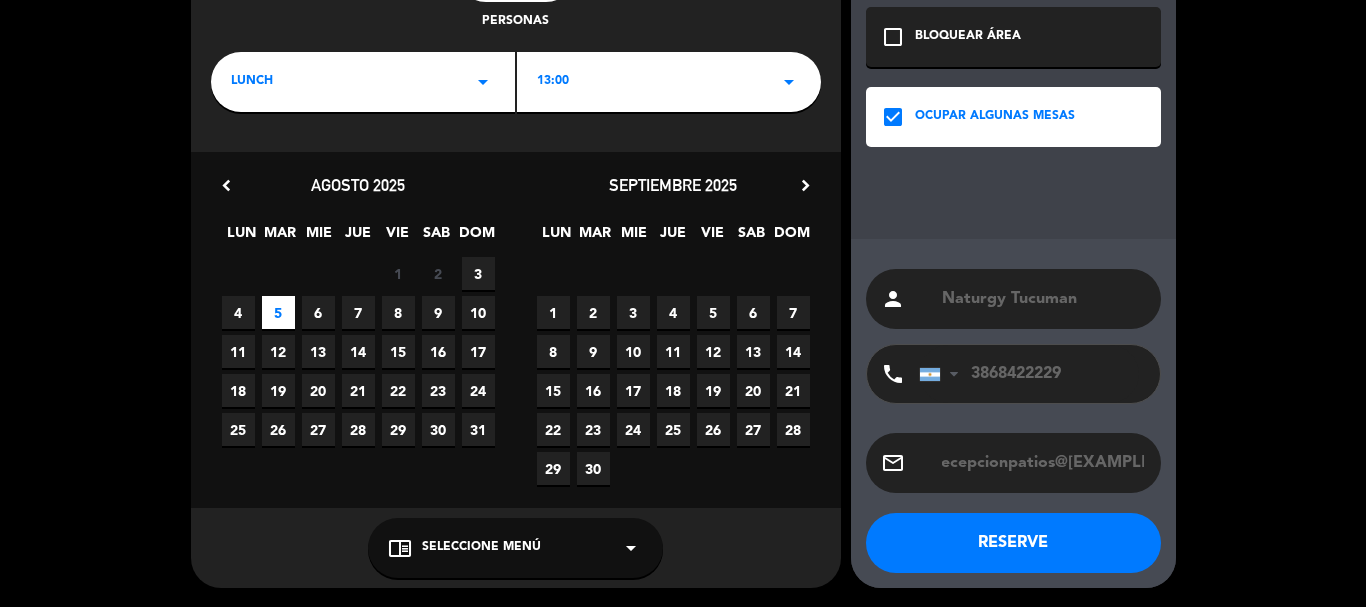 type on "recepcionpatios@[EXAMPLE.COM]" 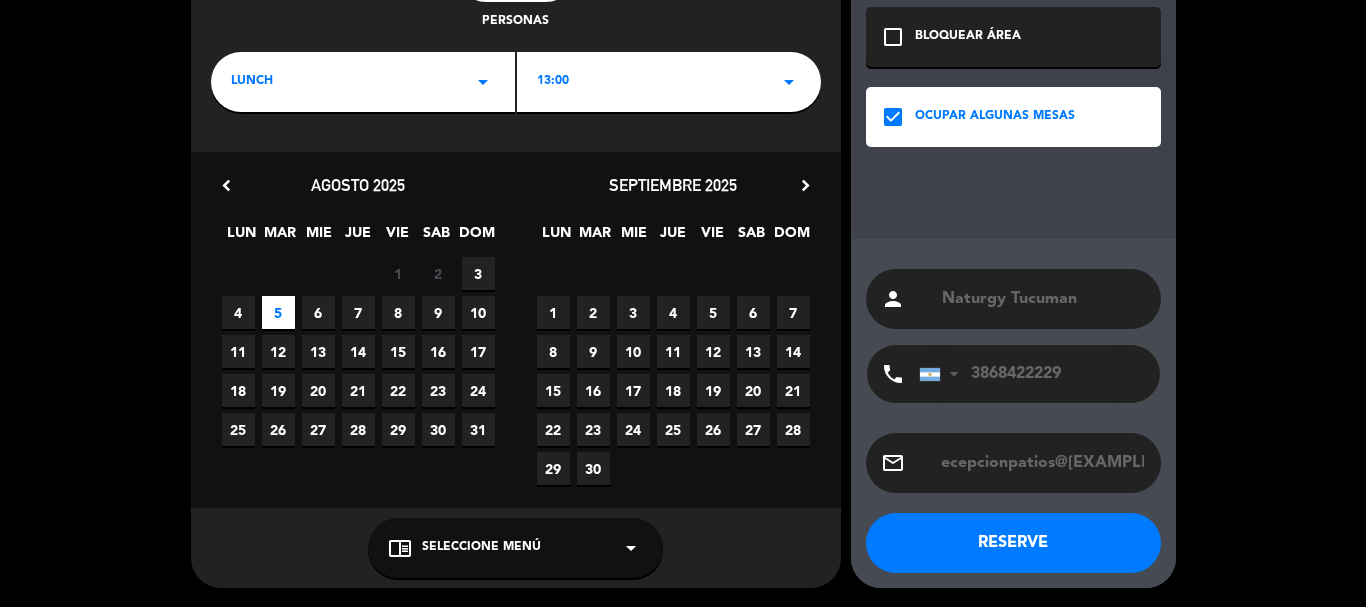 click on "RESERVE" 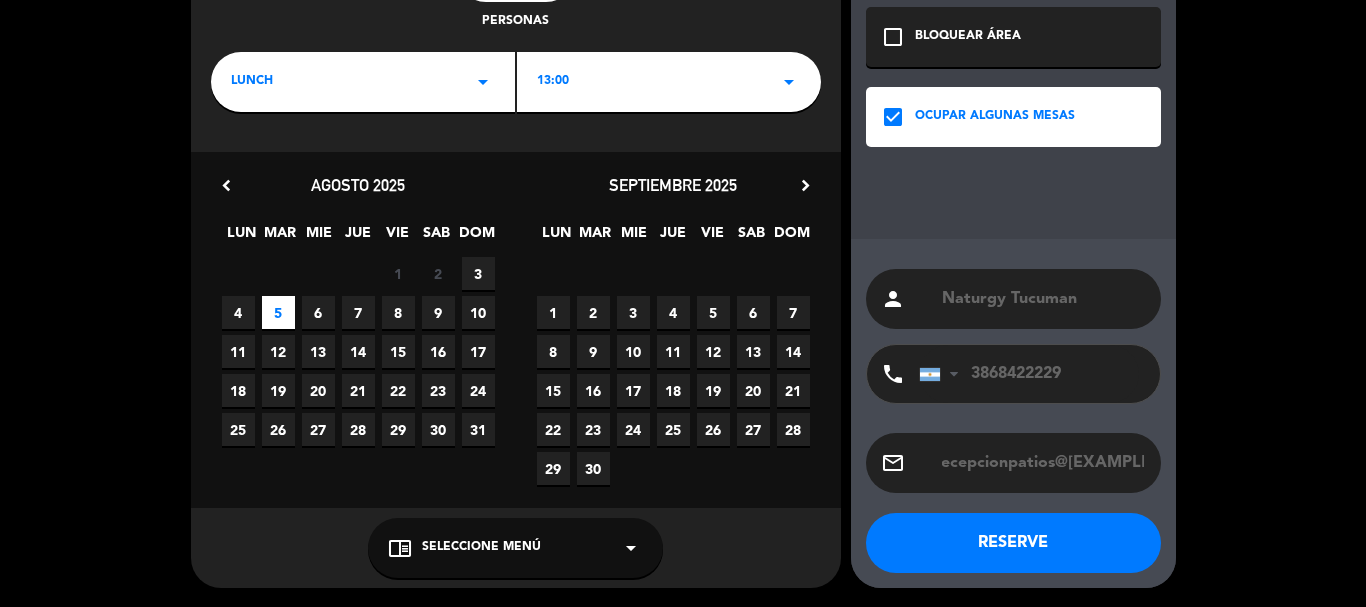 scroll, scrollTop: 0, scrollLeft: 0, axis: both 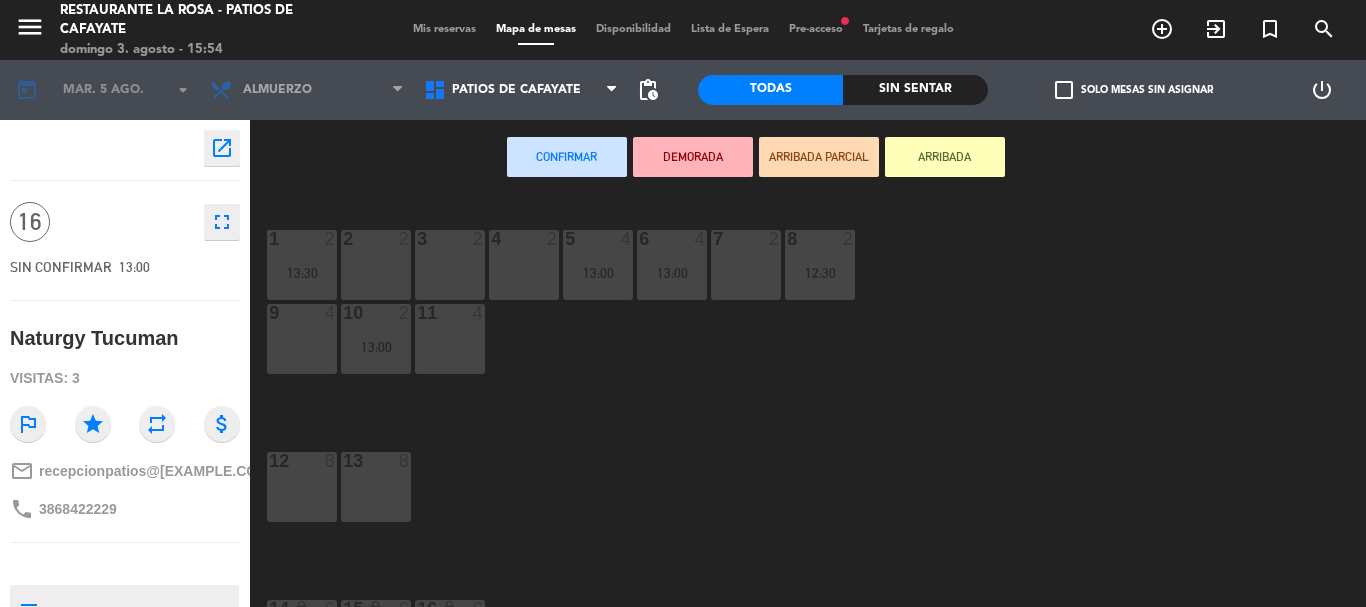 click on "Mis reservas" at bounding box center [444, 29] 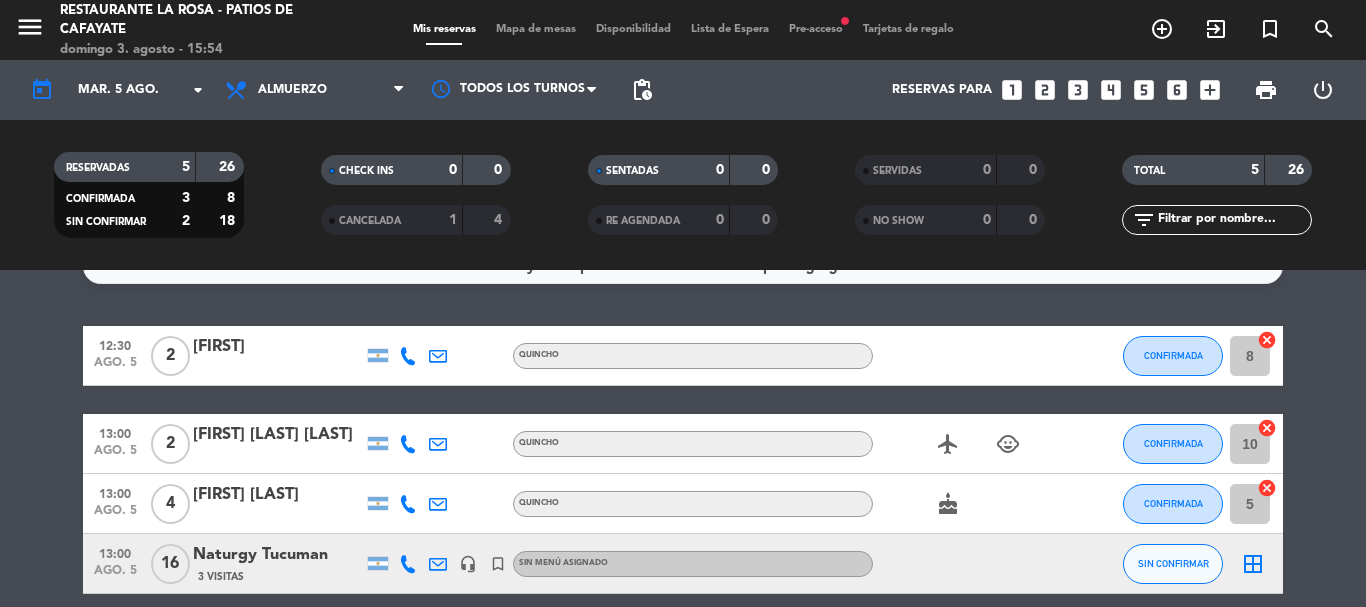scroll, scrollTop: 0, scrollLeft: 0, axis: both 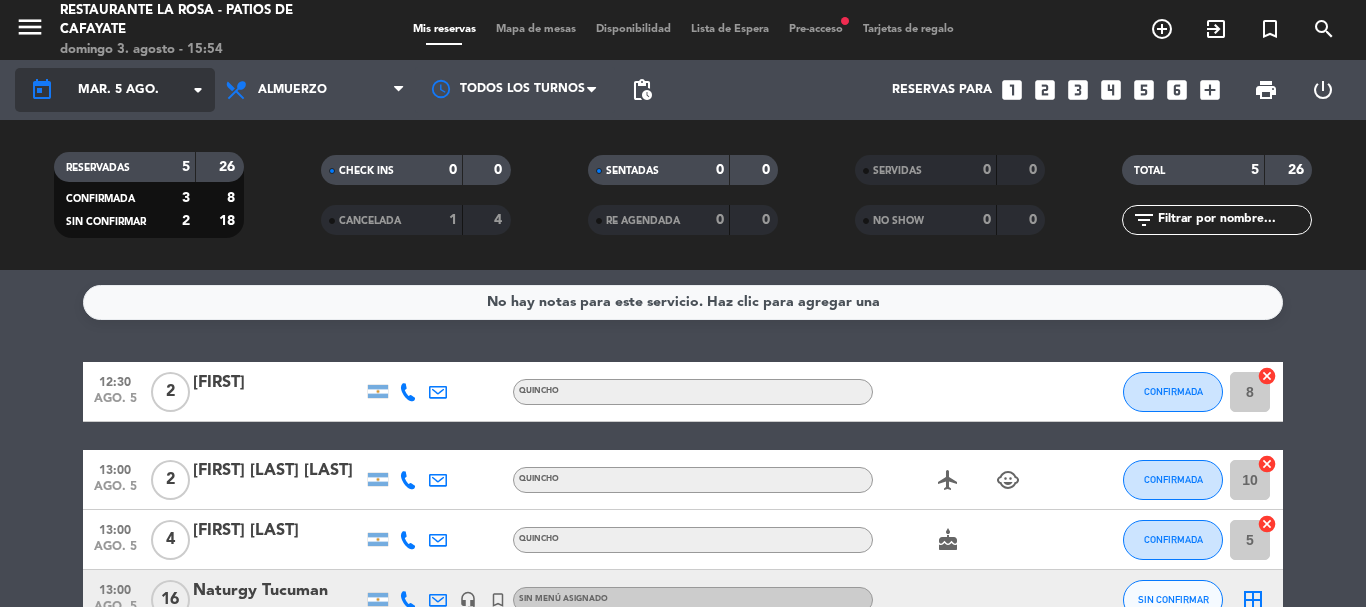 click on "arrow_drop_down" 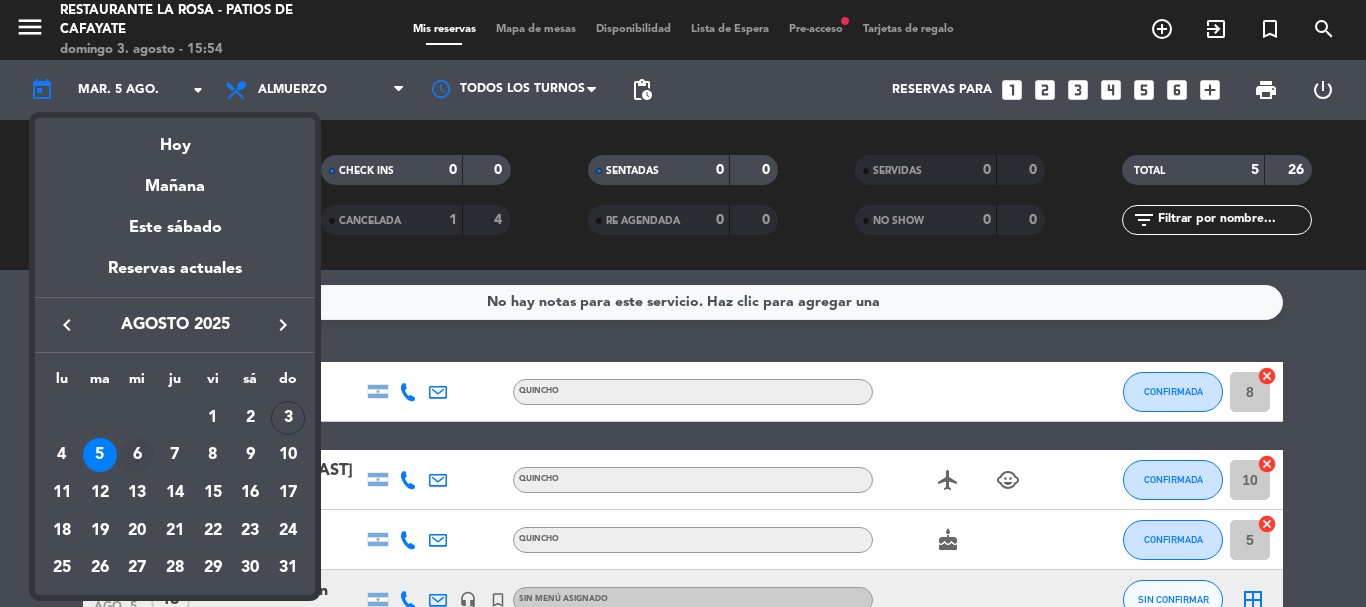 click on "6" at bounding box center (137, 455) 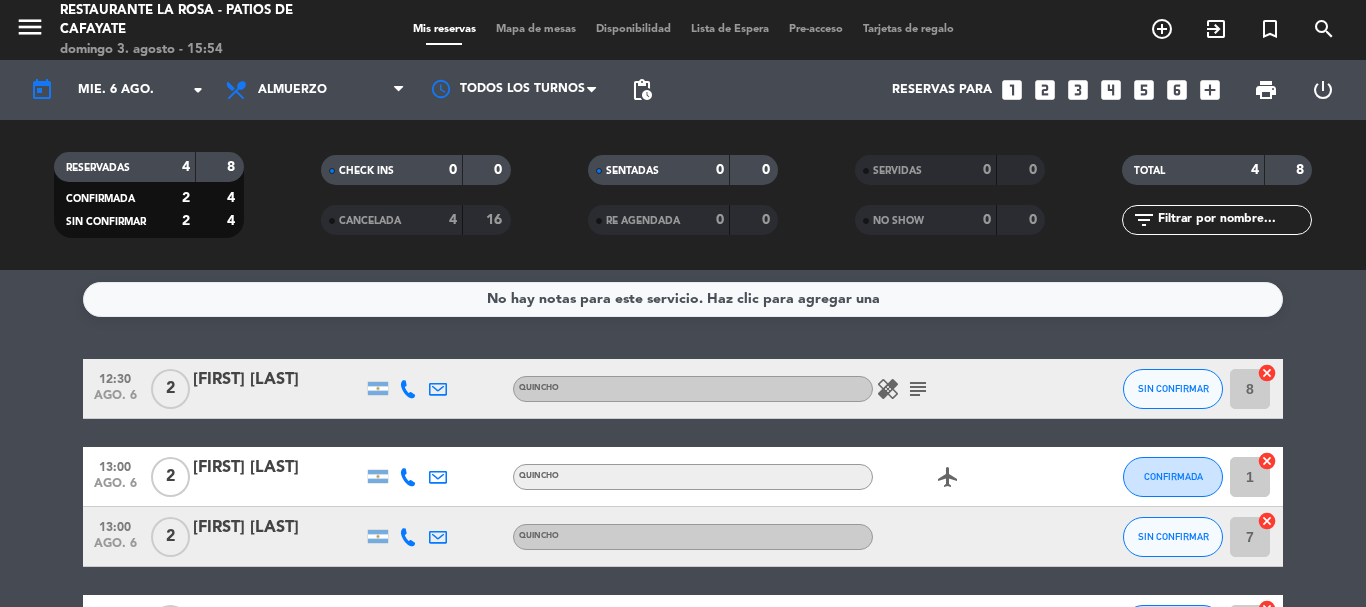 scroll, scrollTop: 0, scrollLeft: 0, axis: both 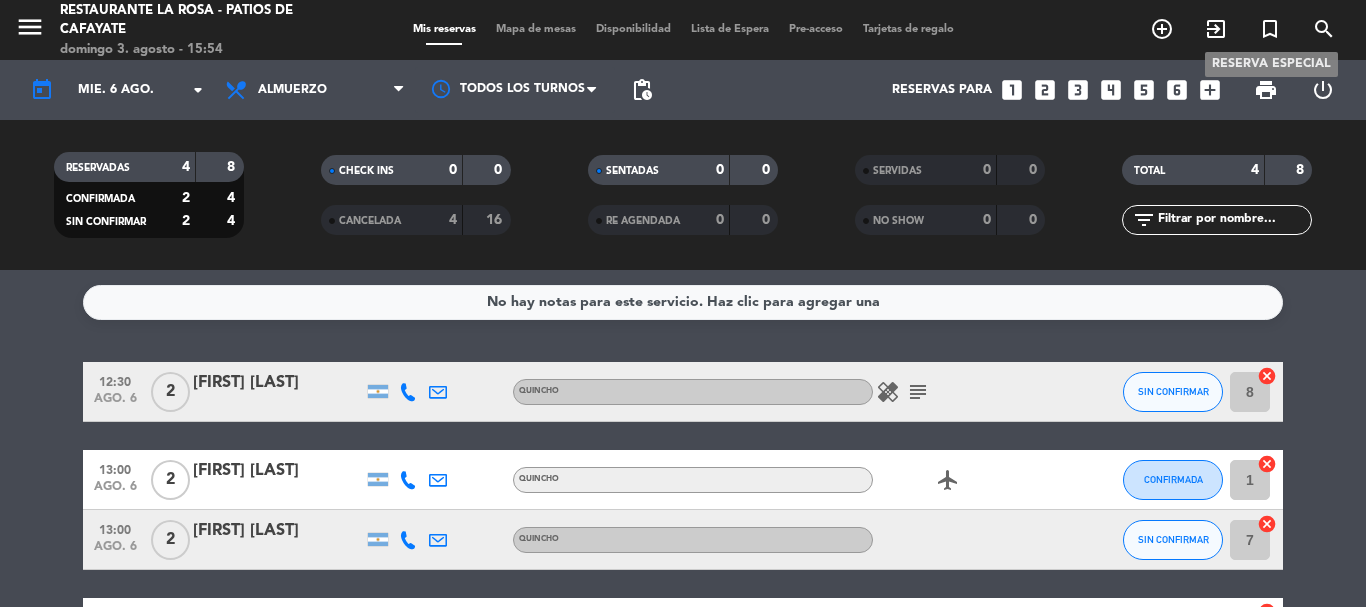 click on "turned_in_not" at bounding box center [1270, 29] 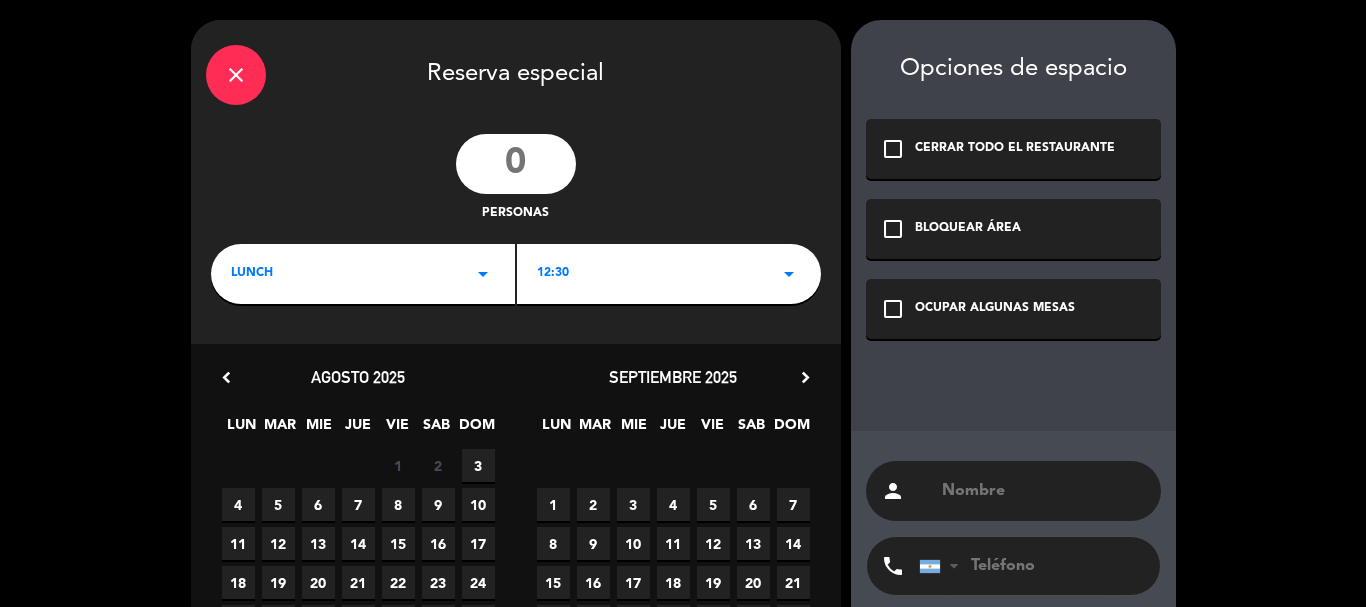 click 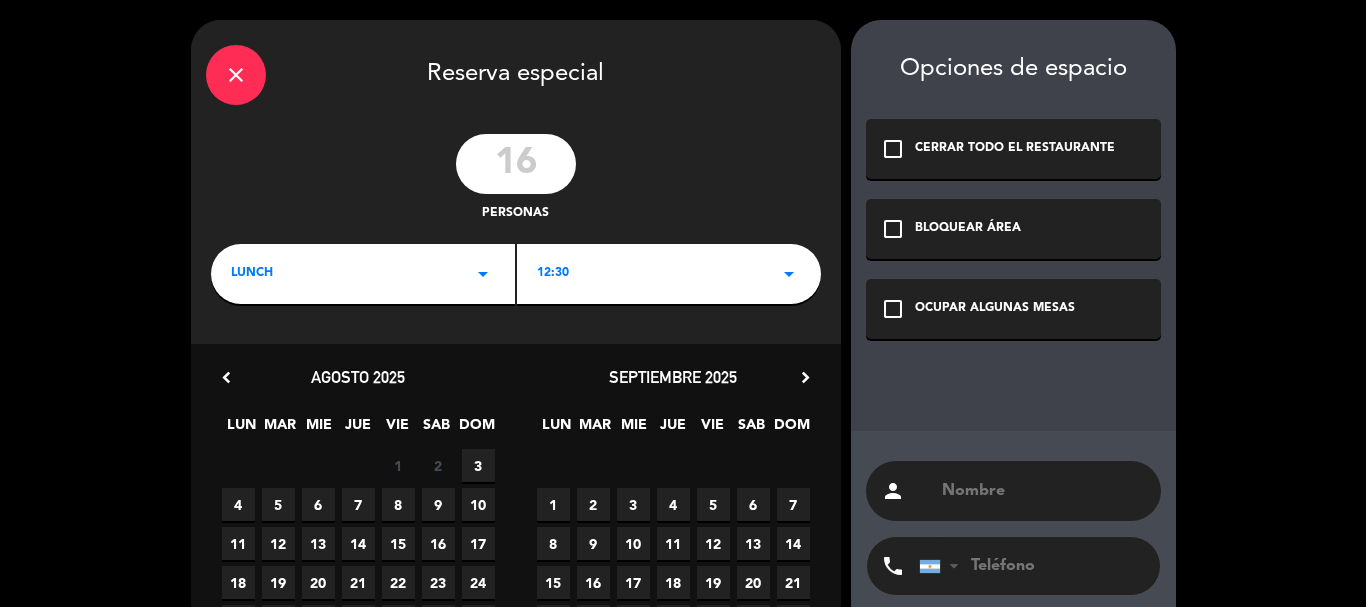 type on "16" 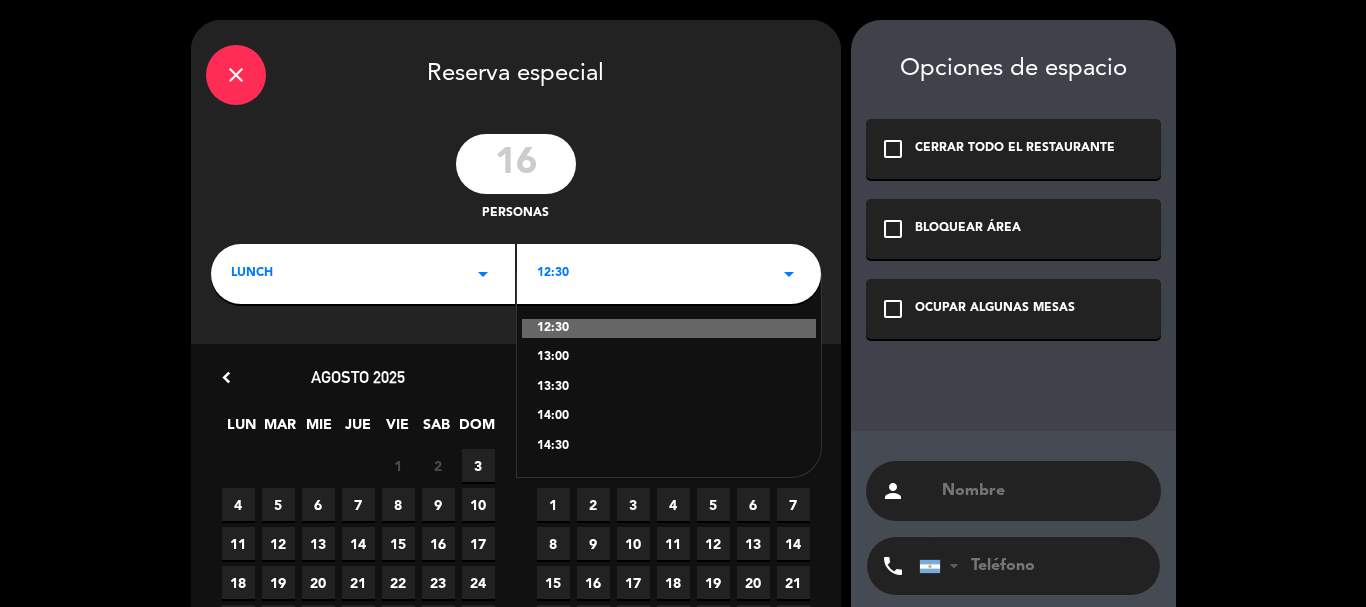 click on "13:00" 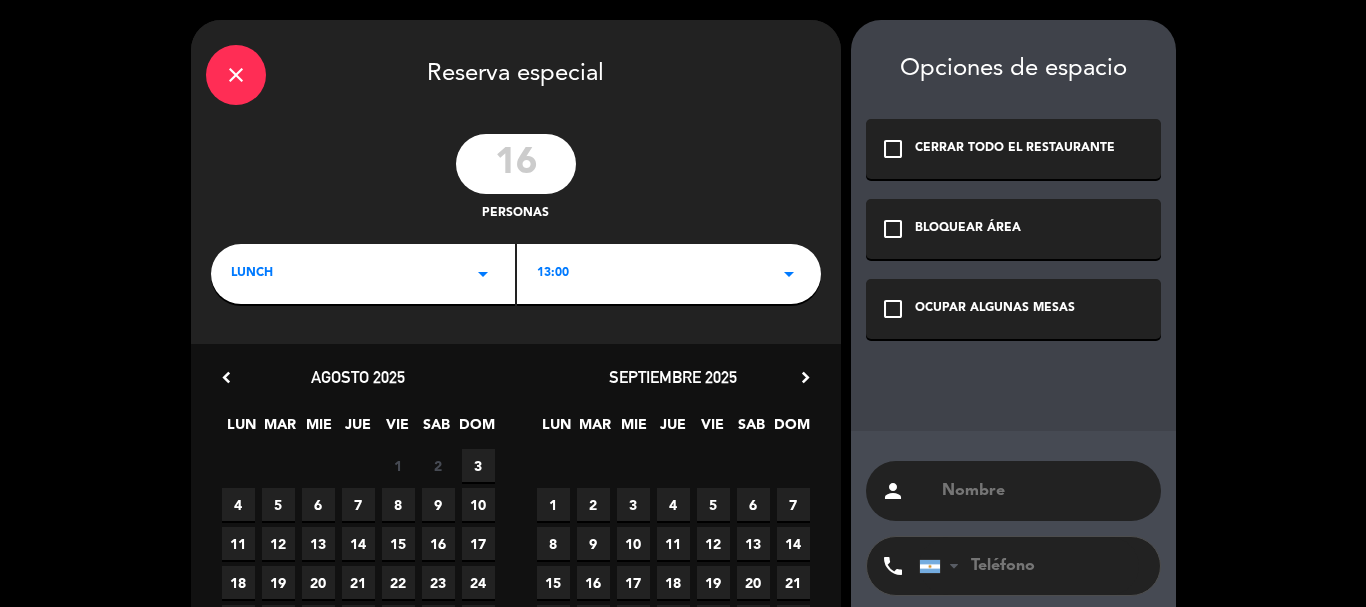 click at bounding box center (1043, 491) 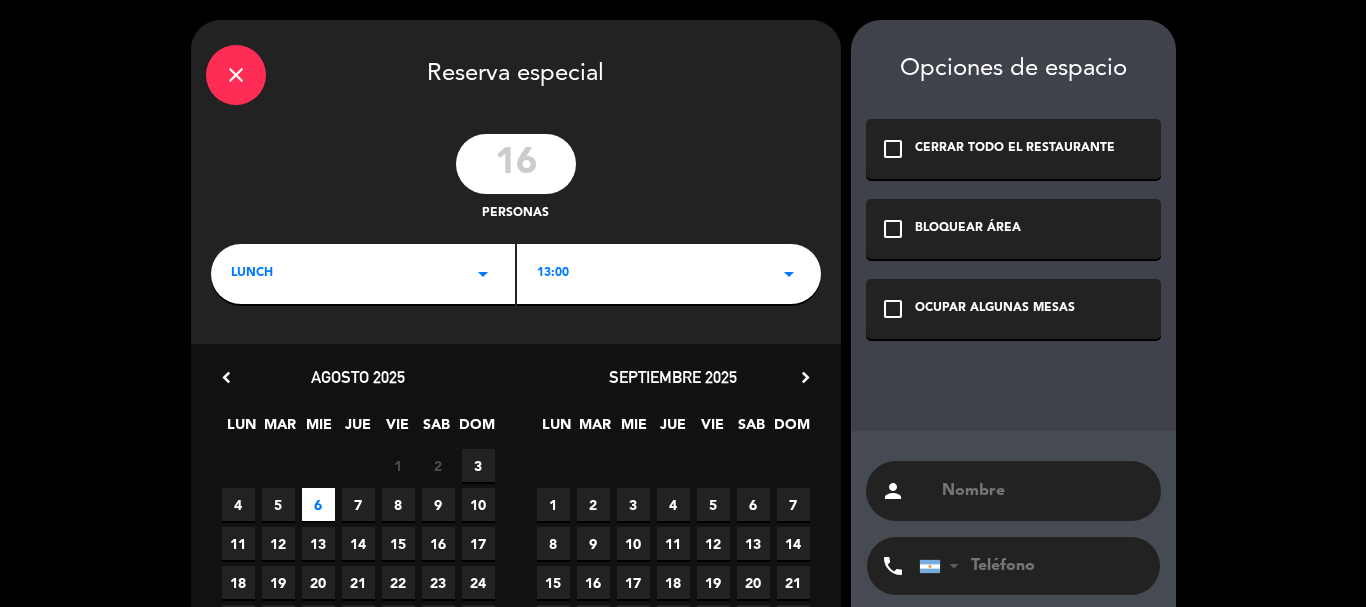 click on "check_box_outline_blank" 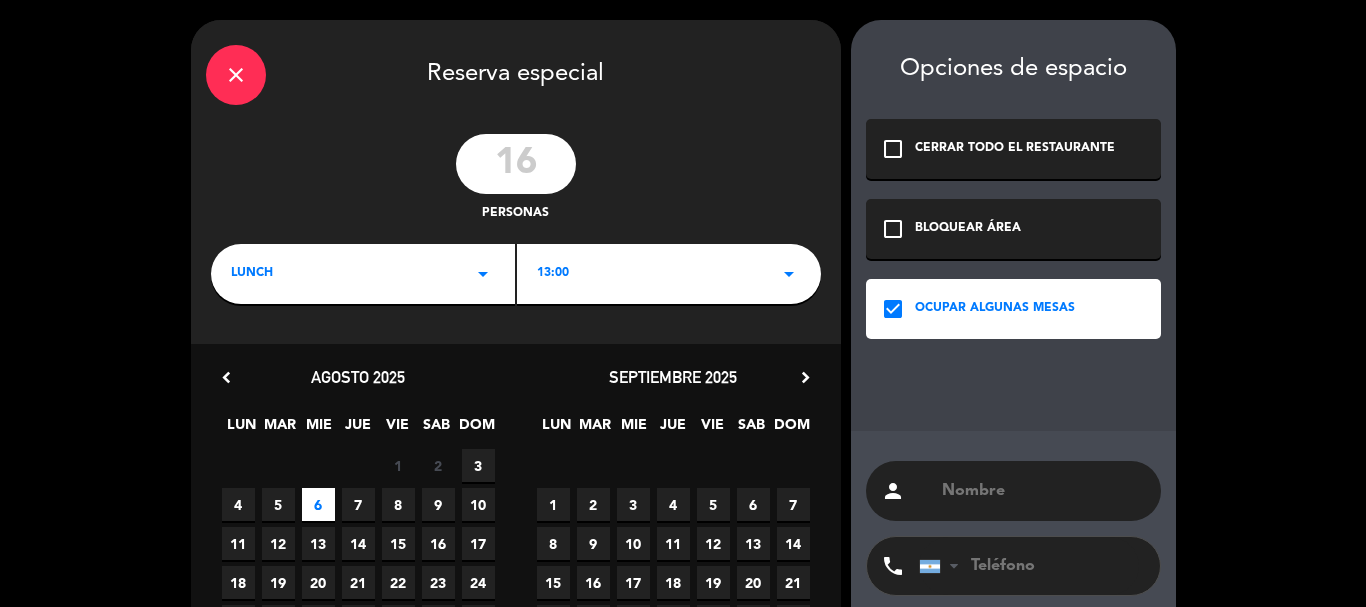 click at bounding box center [1043, 491] 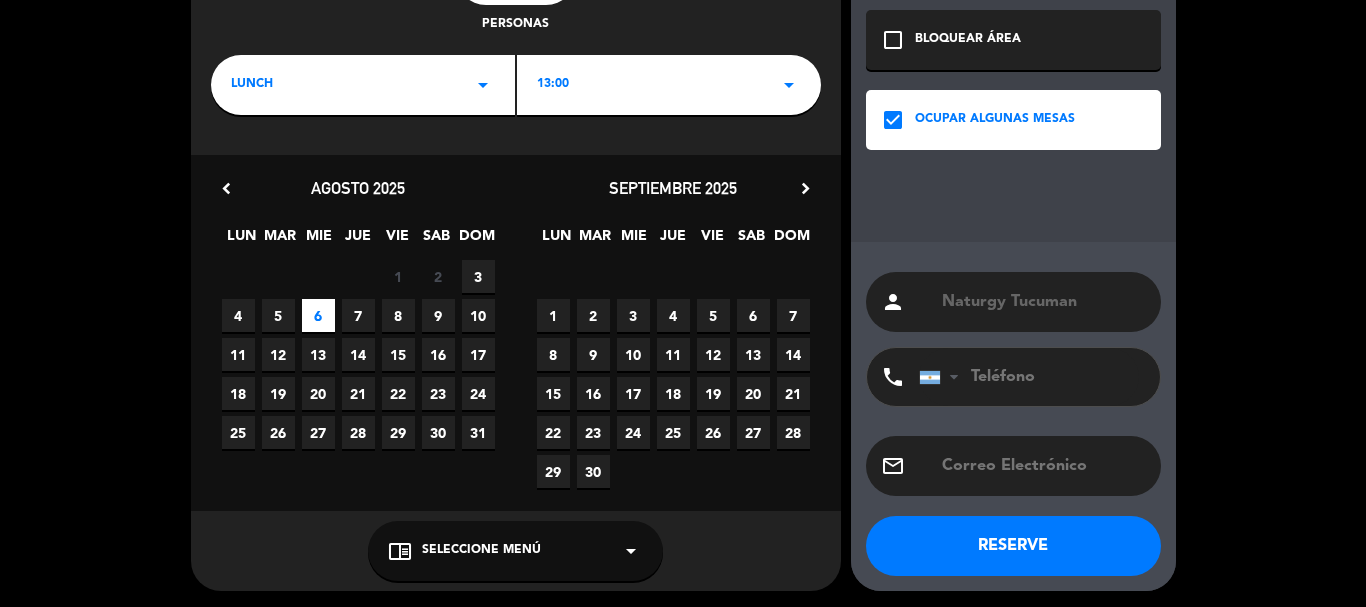 scroll, scrollTop: 192, scrollLeft: 0, axis: vertical 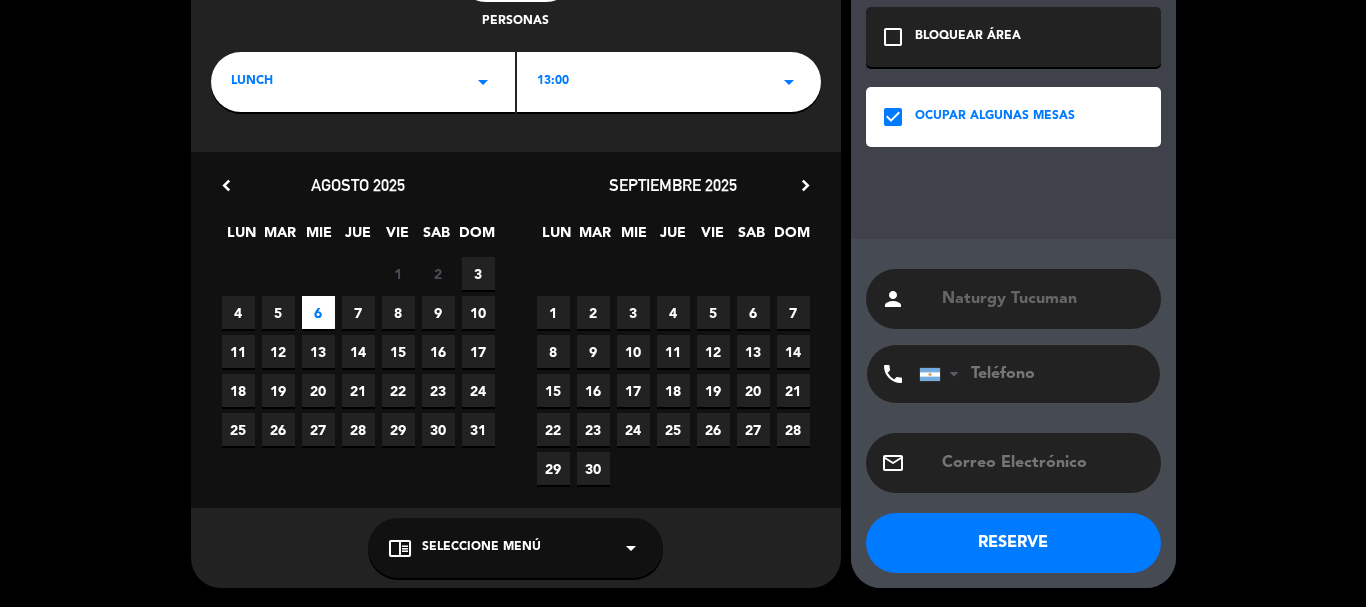 type on "Naturgy Tucuman" 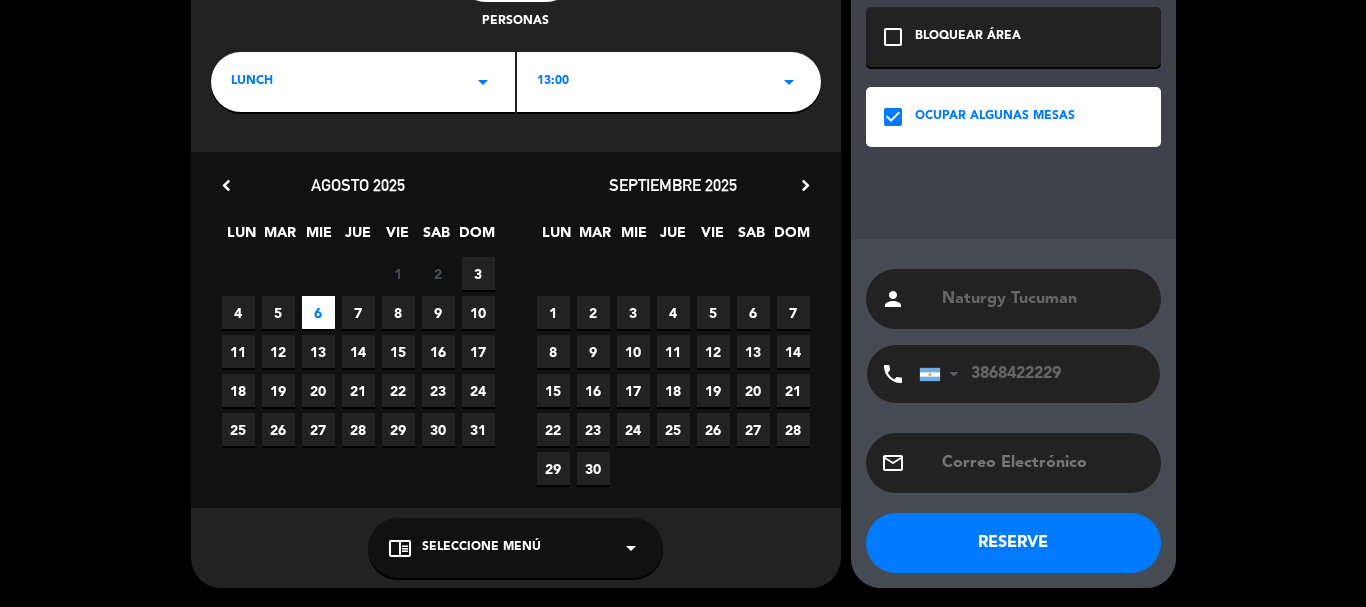 type on "3868422229" 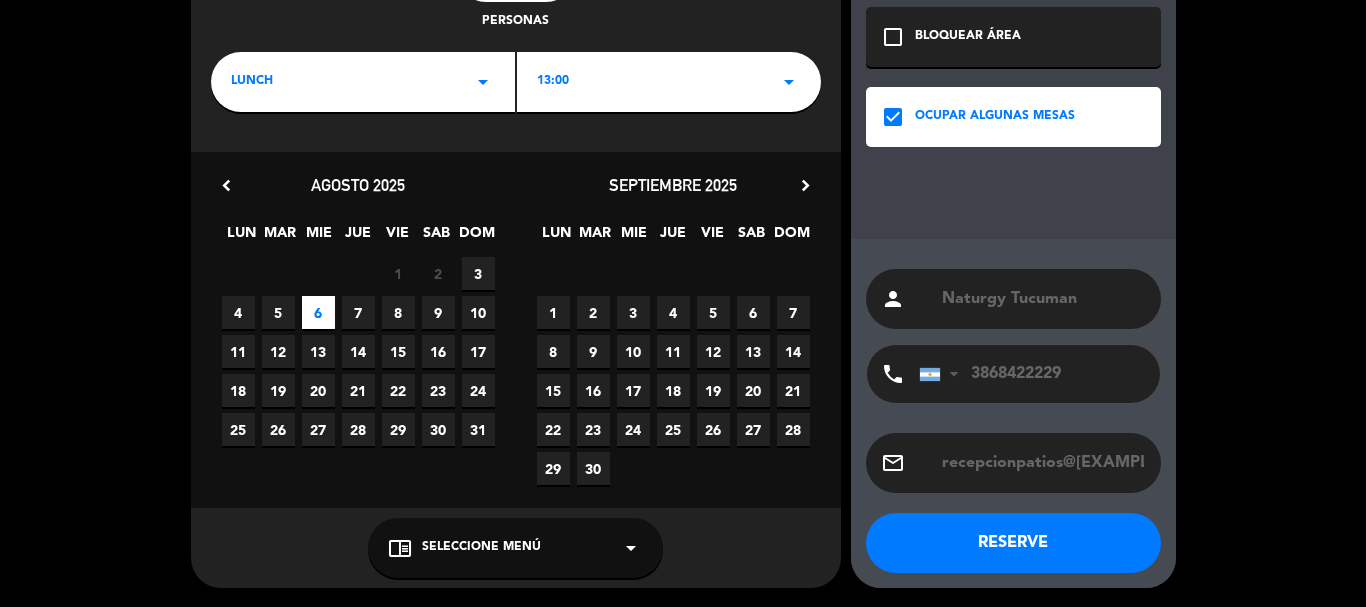 scroll, scrollTop: 0, scrollLeft: 8, axis: horizontal 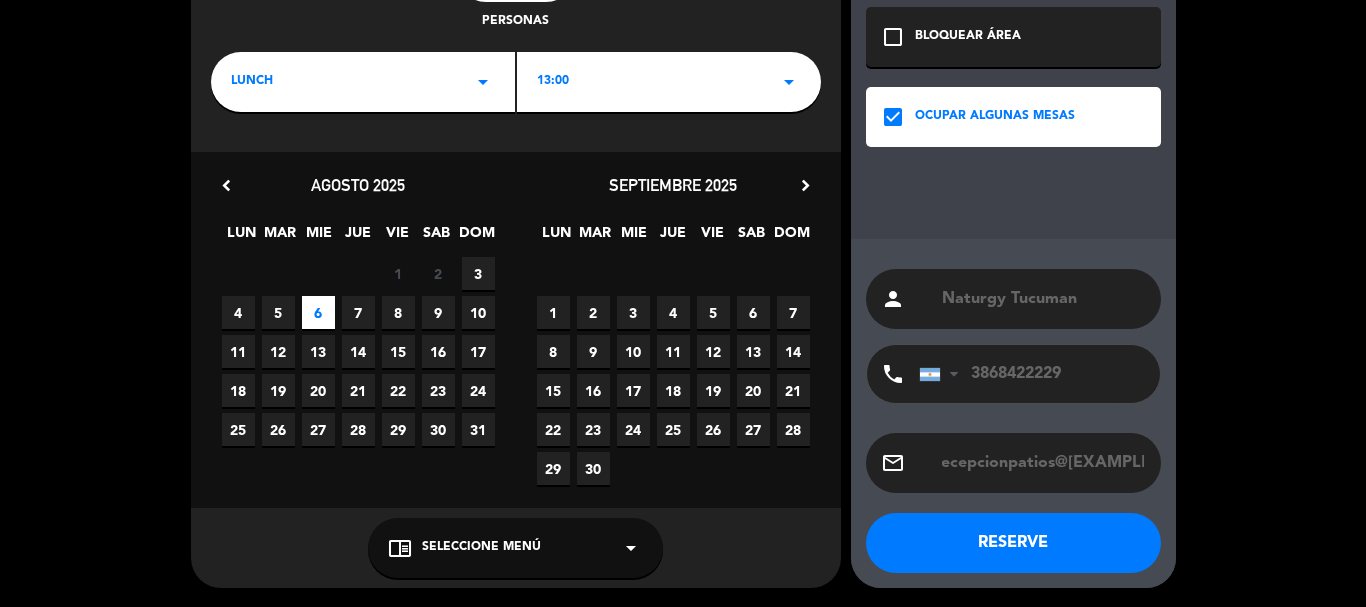 type on "recepcionpatios@[EXAMPLE.COM]" 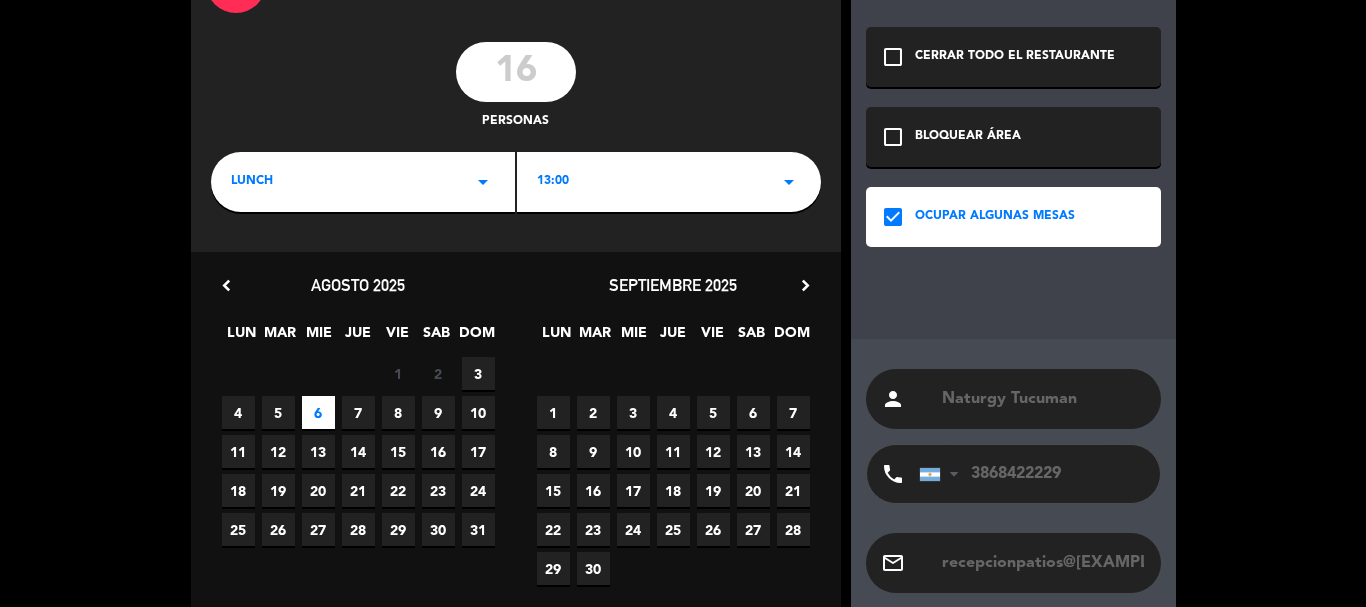 scroll, scrollTop: 192, scrollLeft: 0, axis: vertical 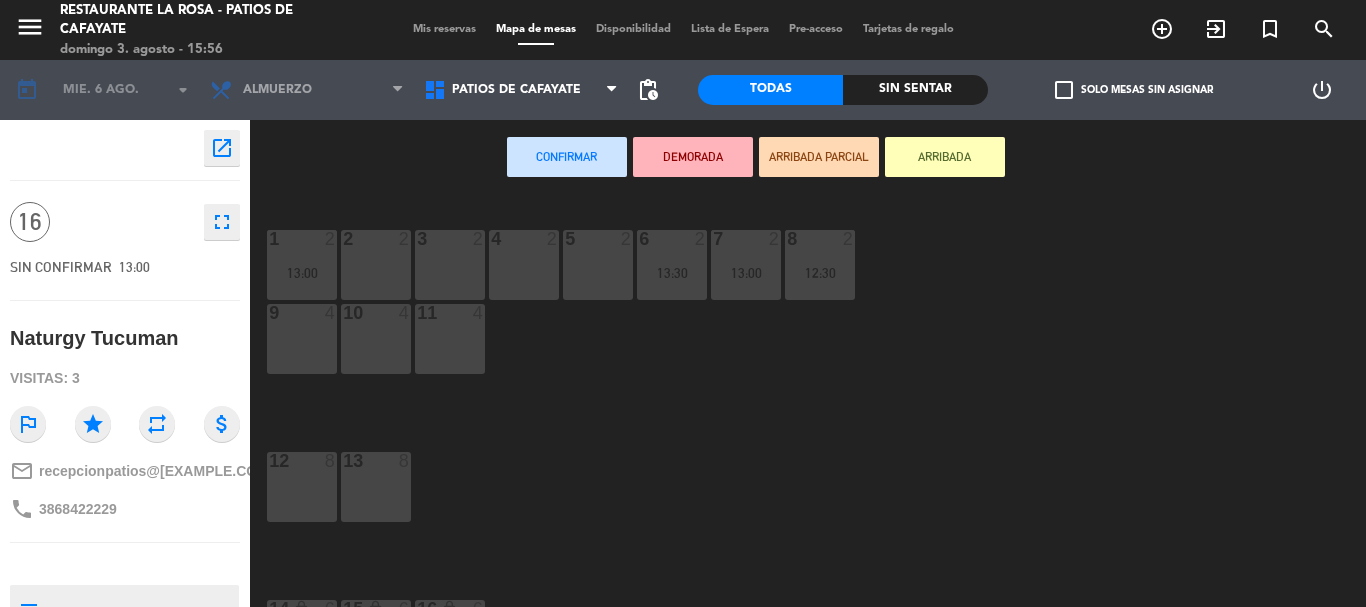 click on "Mis reservas" at bounding box center (444, 29) 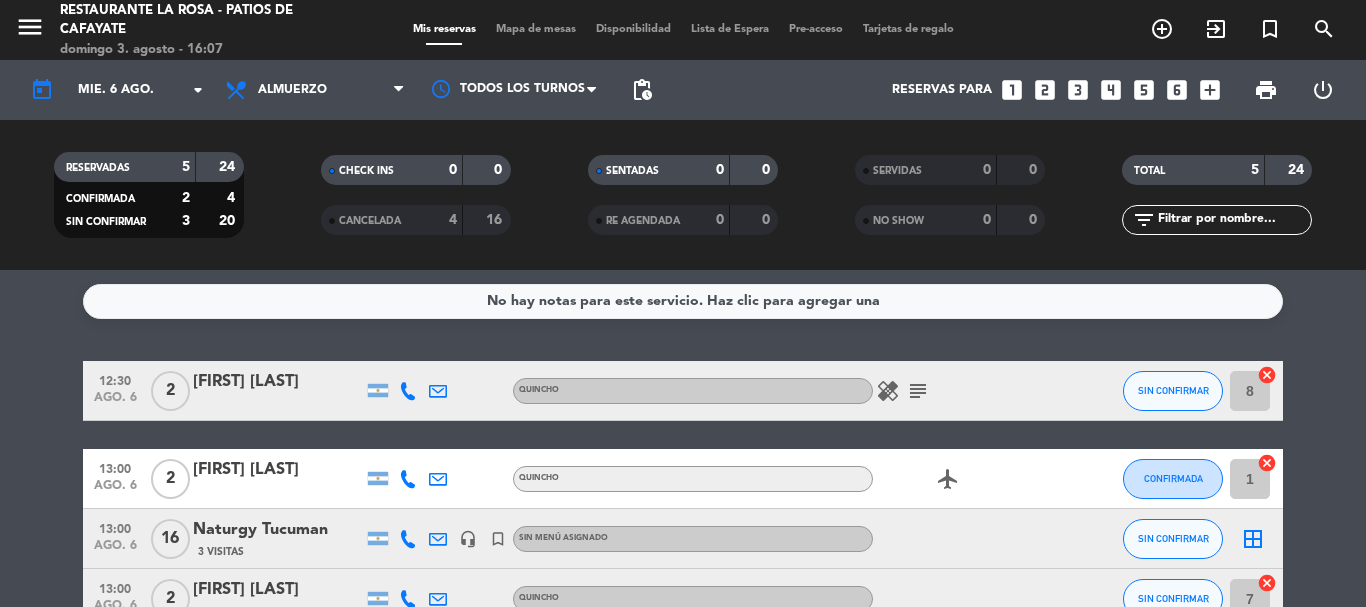 scroll, scrollTop: 0, scrollLeft: 0, axis: both 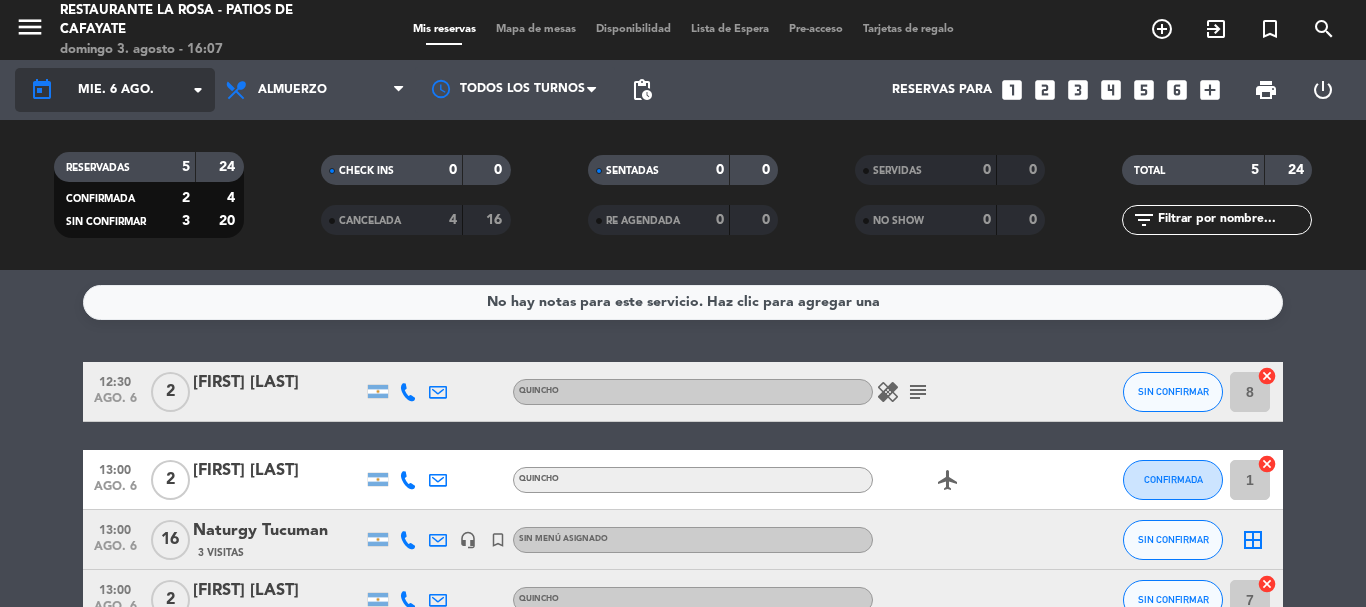 click on "arrow_drop_down" 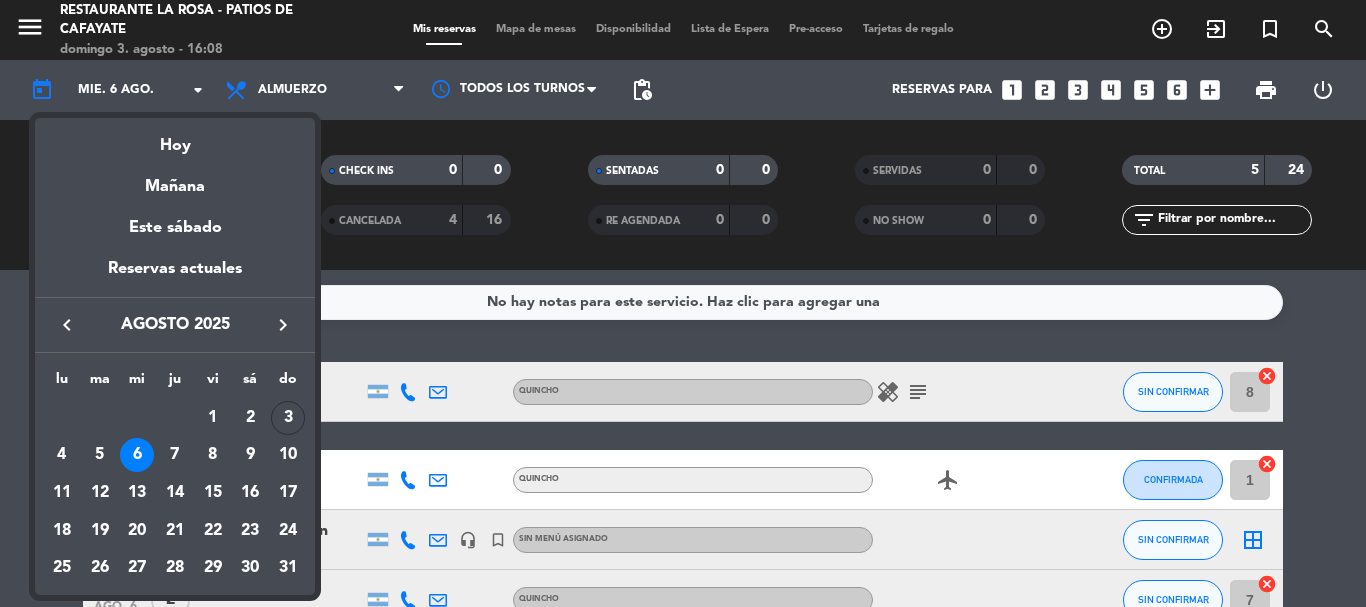 click at bounding box center [683, 303] 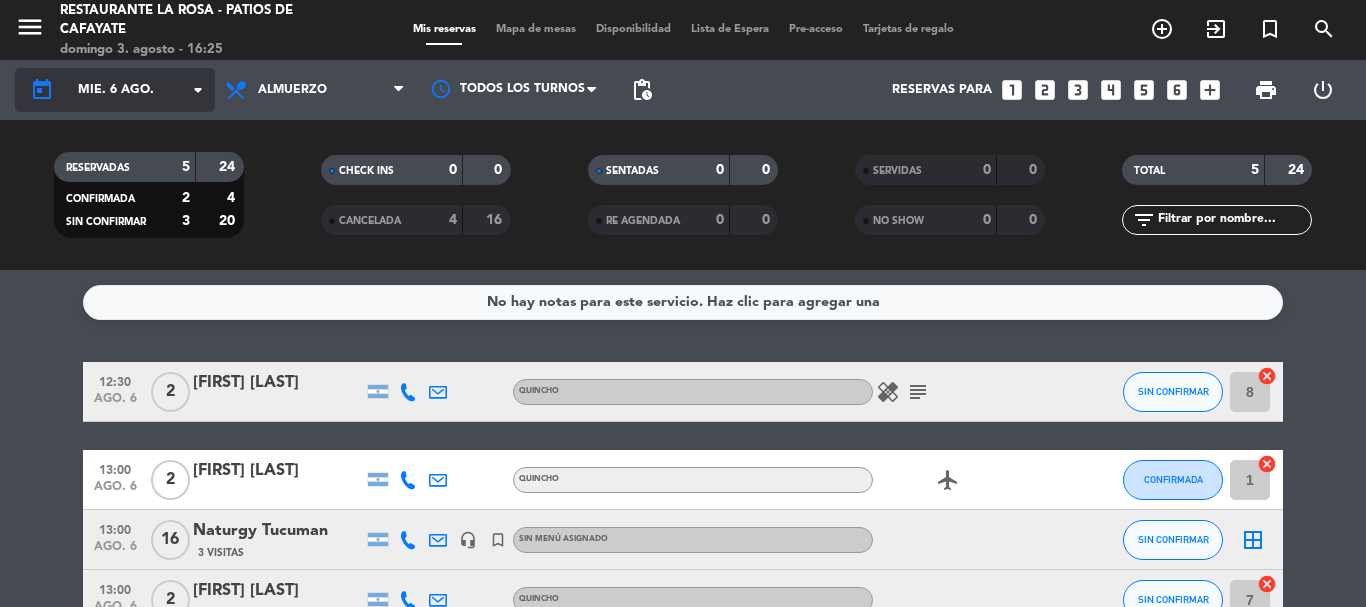 click on "arrow_drop_down" 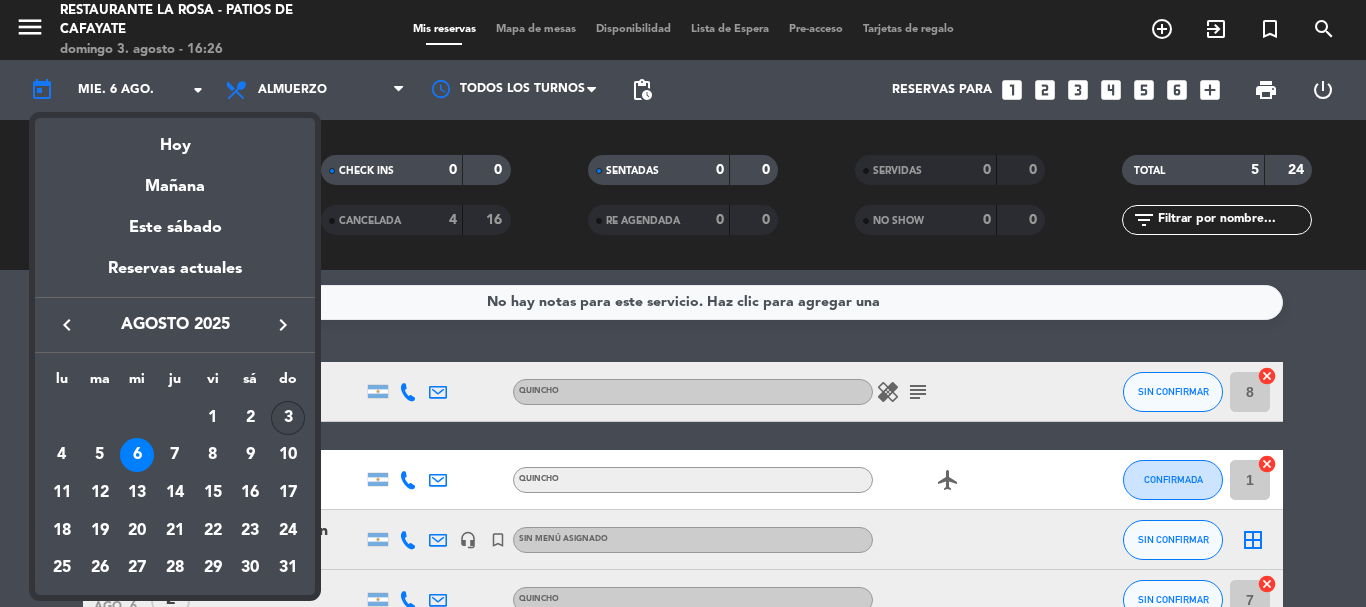click on "3" at bounding box center (288, 418) 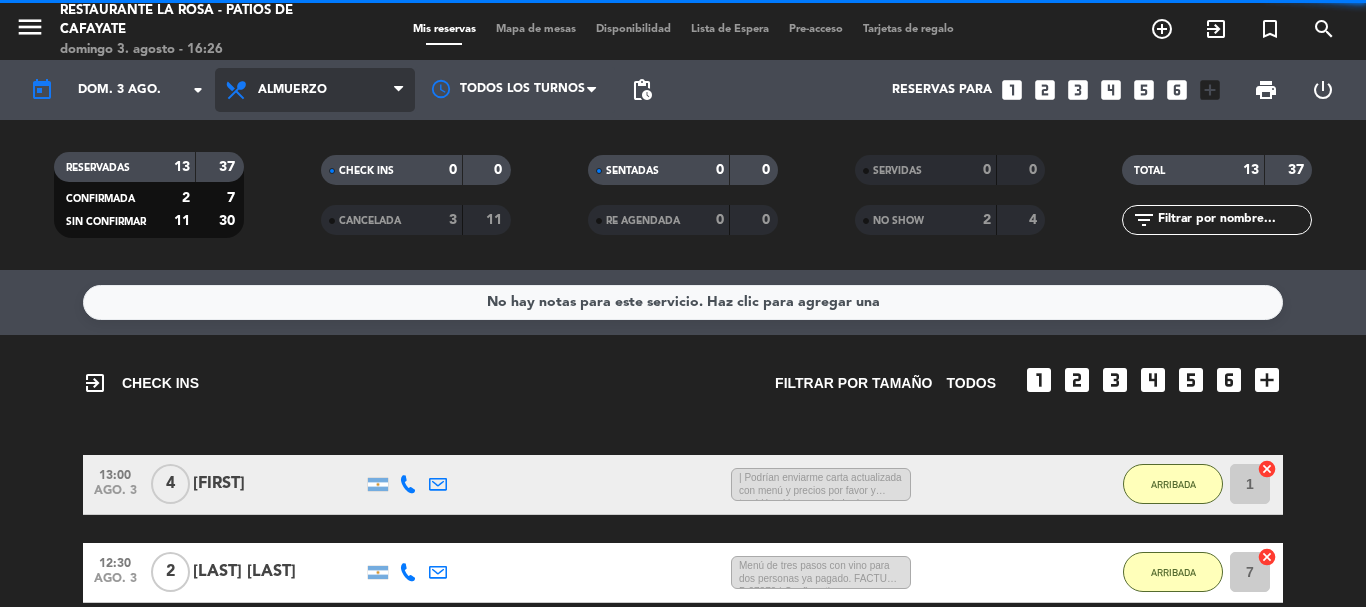 click at bounding box center (398, 90) 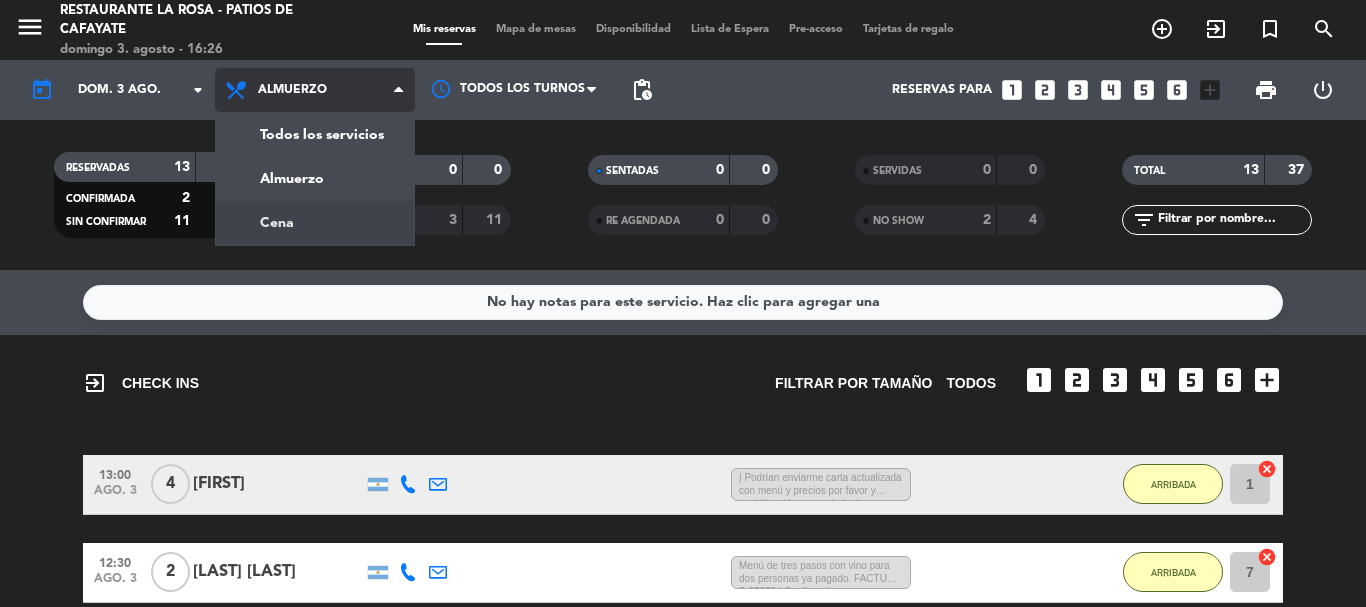 click on "menu  Restaurante La Rosa - Patios de Cafayate   domingo 3. agosto - 16:26   Mis reservas   Mapa de mesas   Disponibilidad   Lista de Espera   Pre-acceso   Tarjetas de regalo  add_circle_outline exit_to_app turned_in_not search today    dom. 3 ago. arrow_drop_down  Todos los servicios  Almuerzo  Cena  Almuerzo  Todos los servicios  Almuerzo  Cena Todos los turnos pending_actions  Reservas para   looks_one   looks_two   looks_3   looks_4   looks_5   looks_6   add_box  print  power_settings_new   RESERVADAS   13   37   CONFIRMADA   2   7   SIN CONFIRMAR   11   30   CHECK INS   0   0   CANCELADA   3   11   SENTADAS   0   0   RE AGENDADA   0   0   SERVIDAS   0   0   NO SHOW   2   4   TOTAL   13   37  filter_list" 